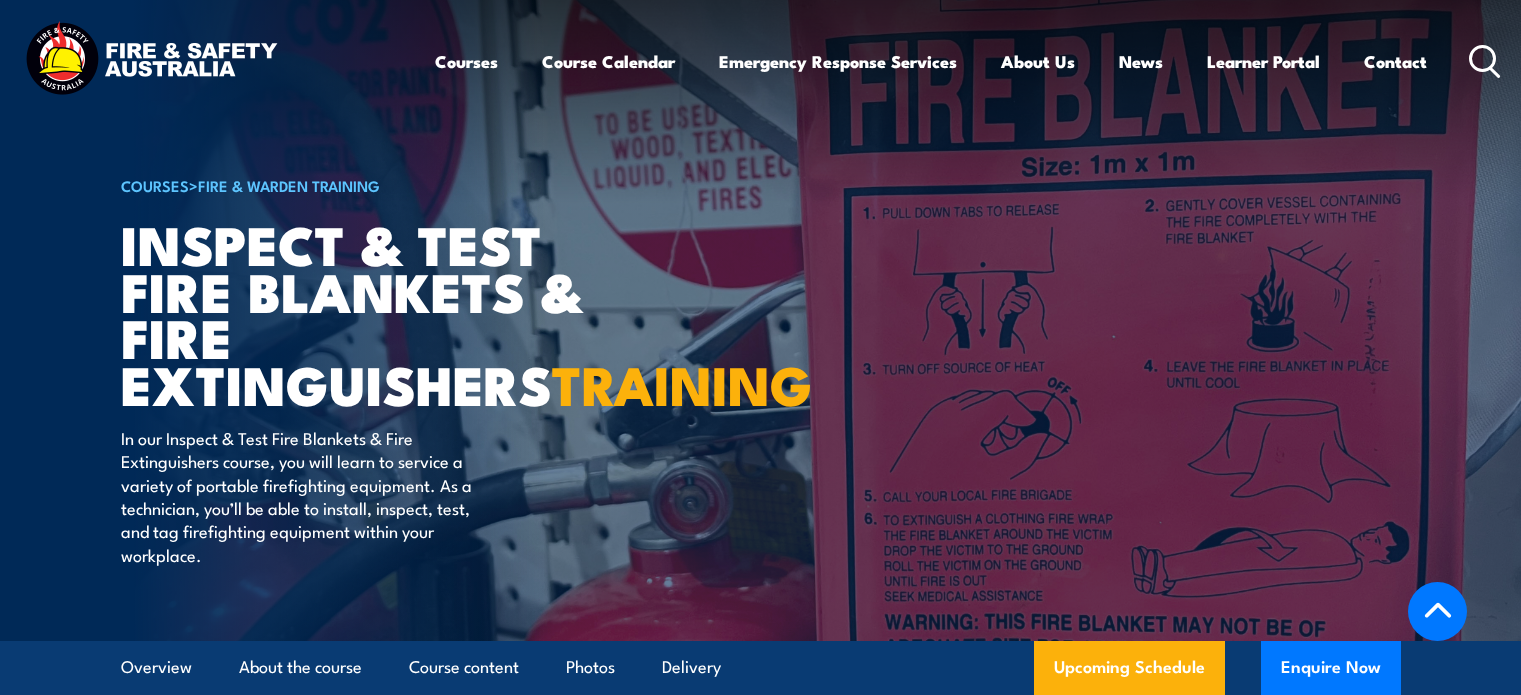 scroll, scrollTop: 3713, scrollLeft: 0, axis: vertical 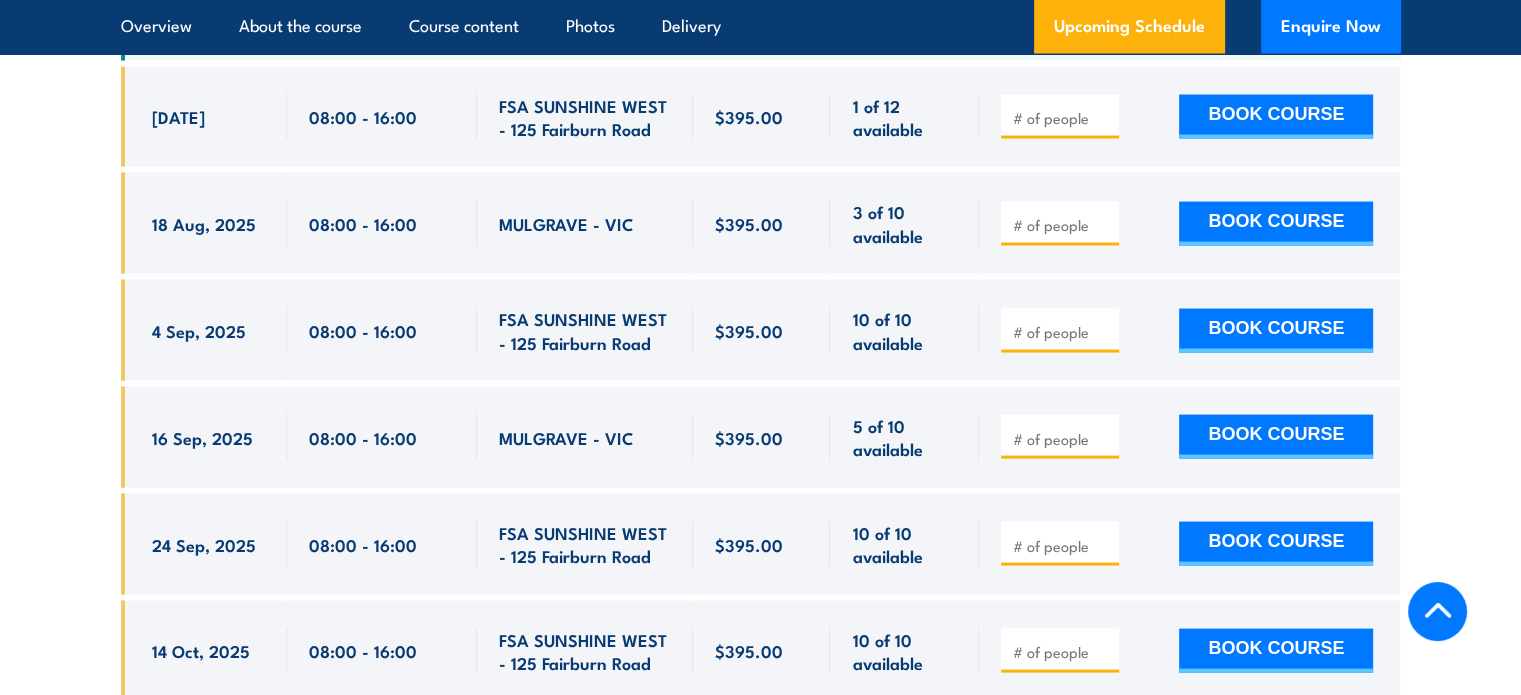 click at bounding box center [1062, 225] 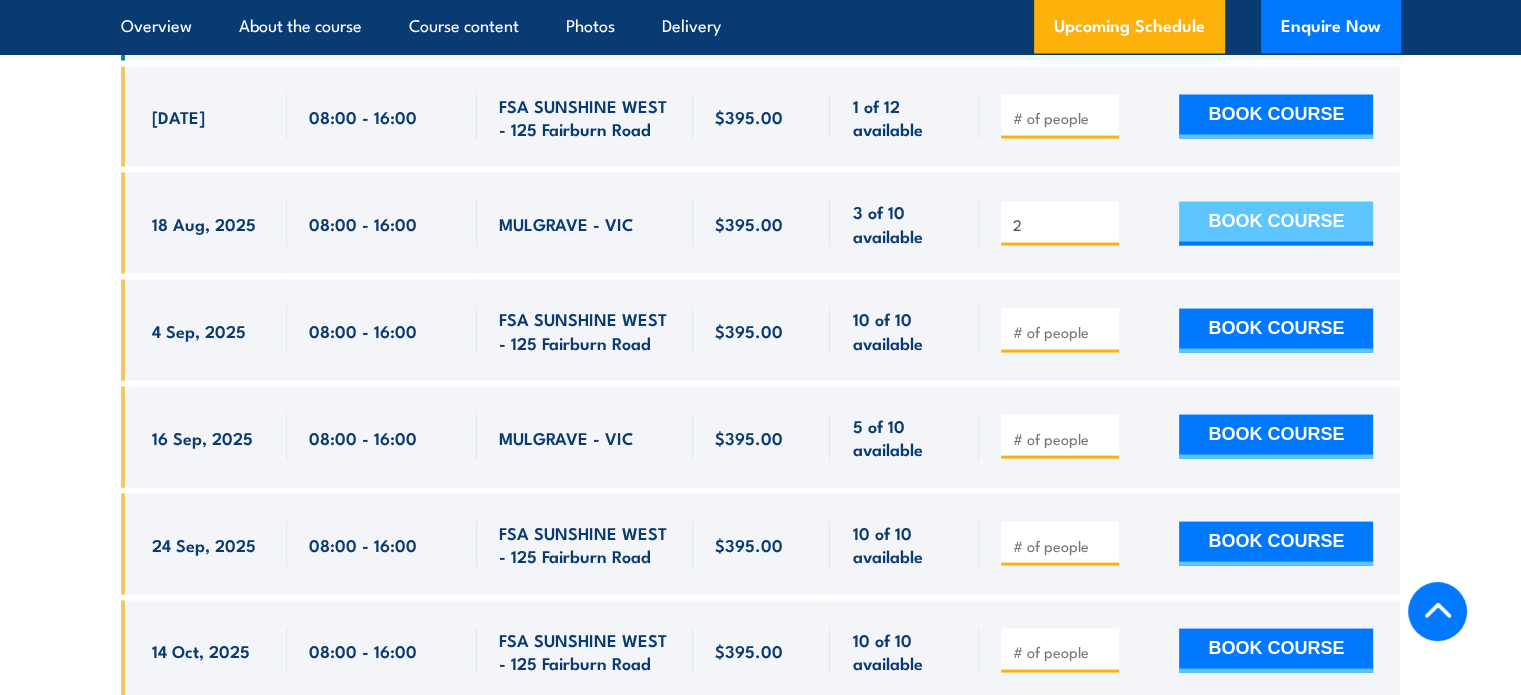type on "2" 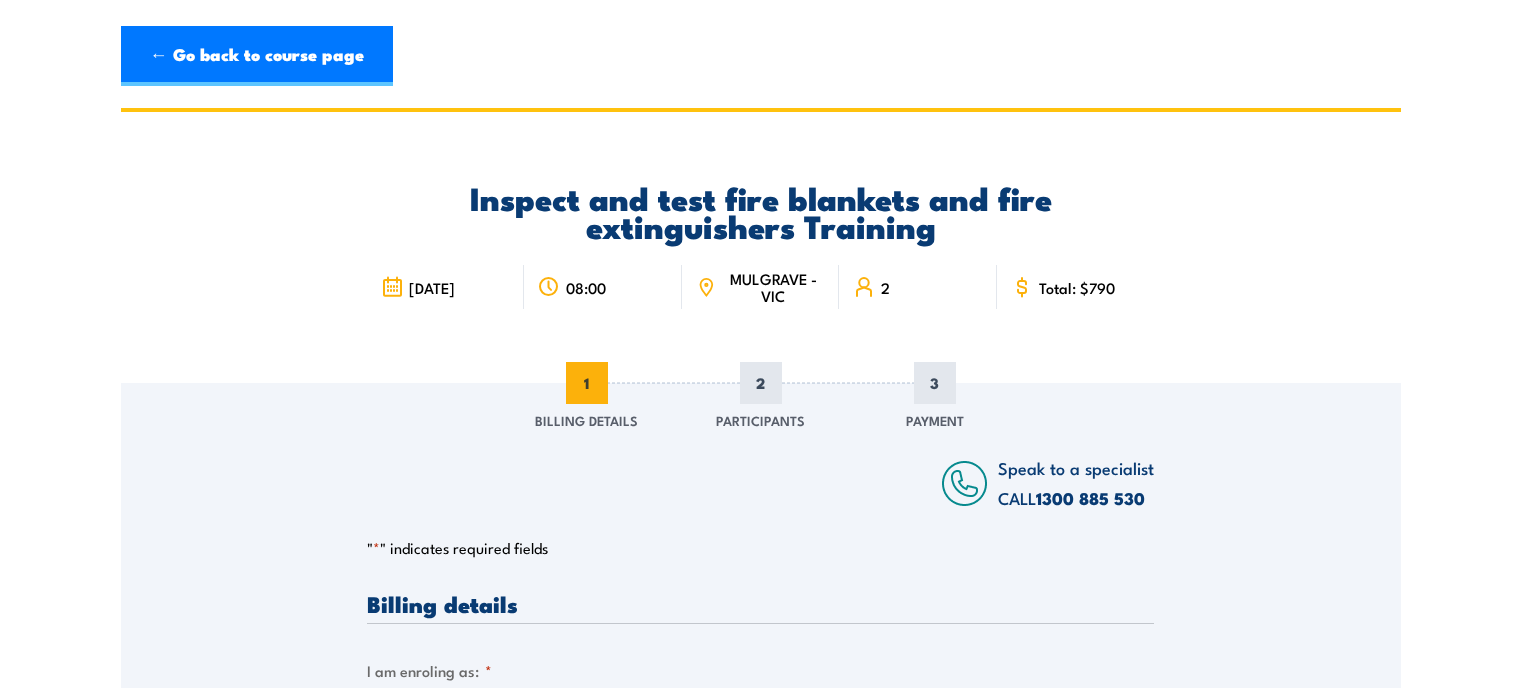 scroll, scrollTop: 0, scrollLeft: 0, axis: both 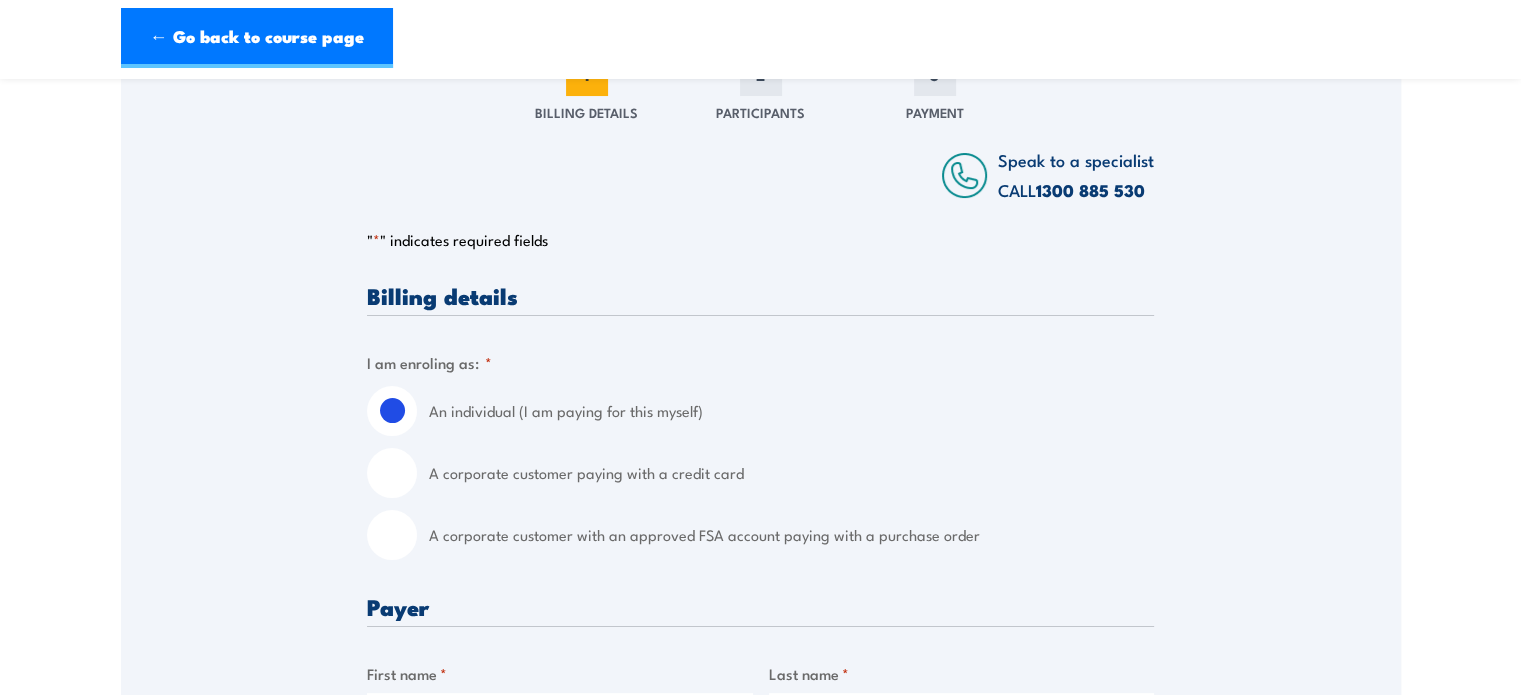 click on "A corporate customer paying with a credit card" at bounding box center (392, 473) 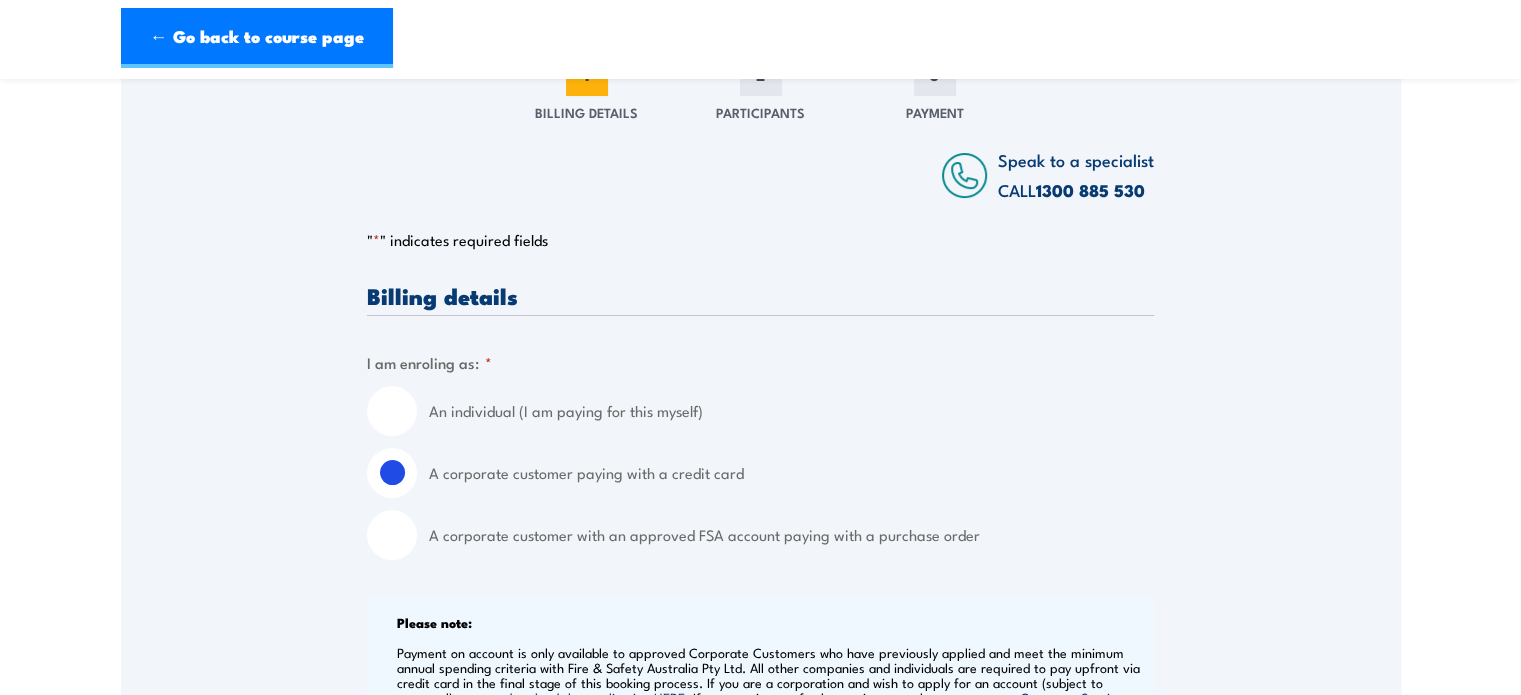 click on "A corporate customer with an approved FSA account paying with a purchase order" at bounding box center [392, 535] 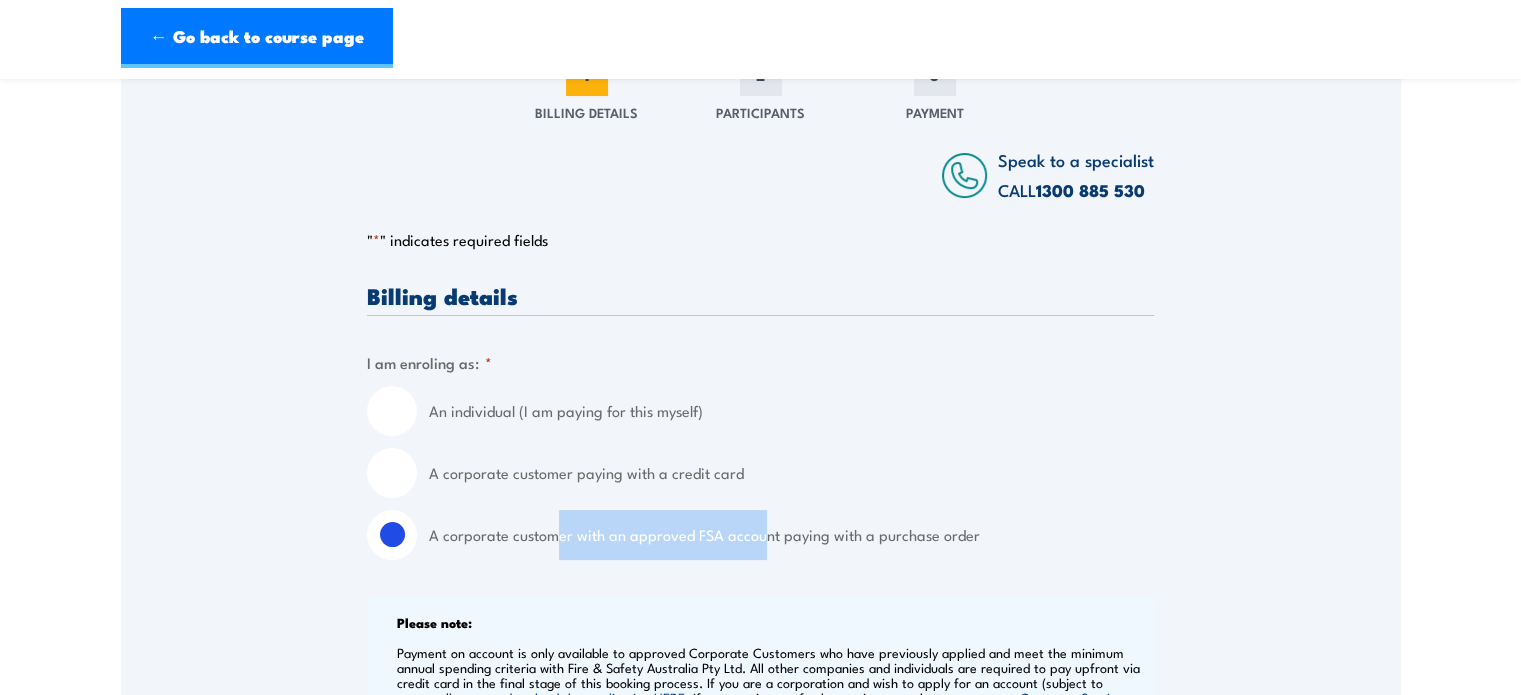 drag, startPoint x: 552, startPoint y: 534, endPoint x: 762, endPoint y: 531, distance: 210.02142 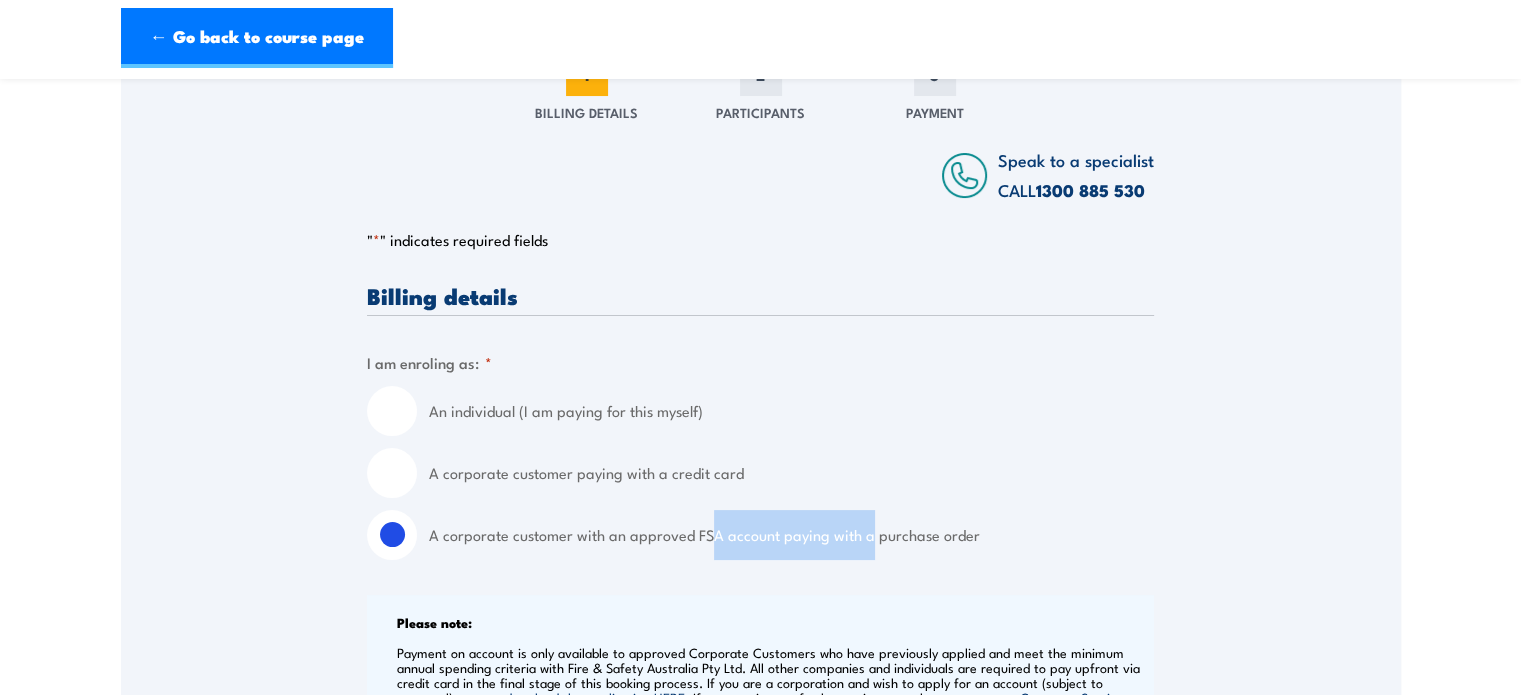 drag, startPoint x: 864, startPoint y: 535, endPoint x: 713, endPoint y: 535, distance: 151 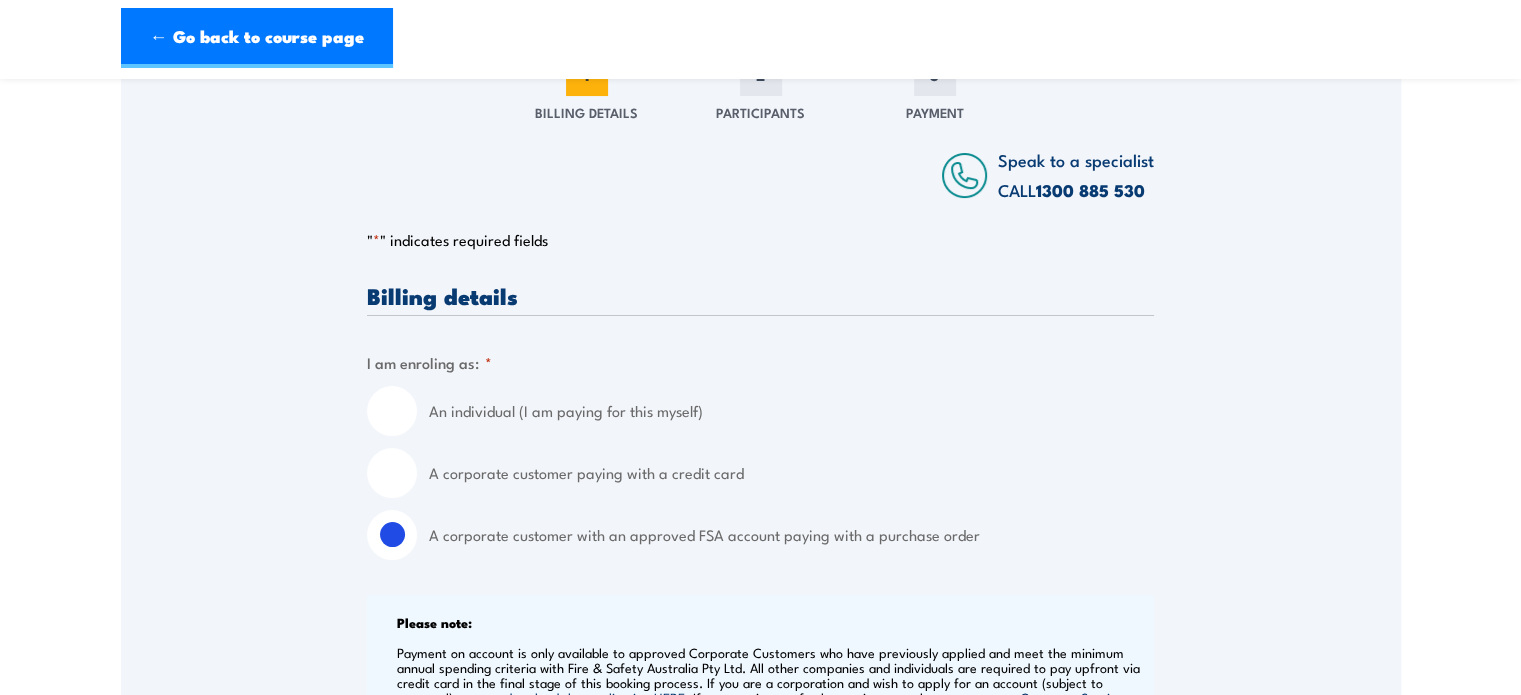 click on "A corporate customer with an approved FSA account paying with a purchase order" at bounding box center (791, 535) 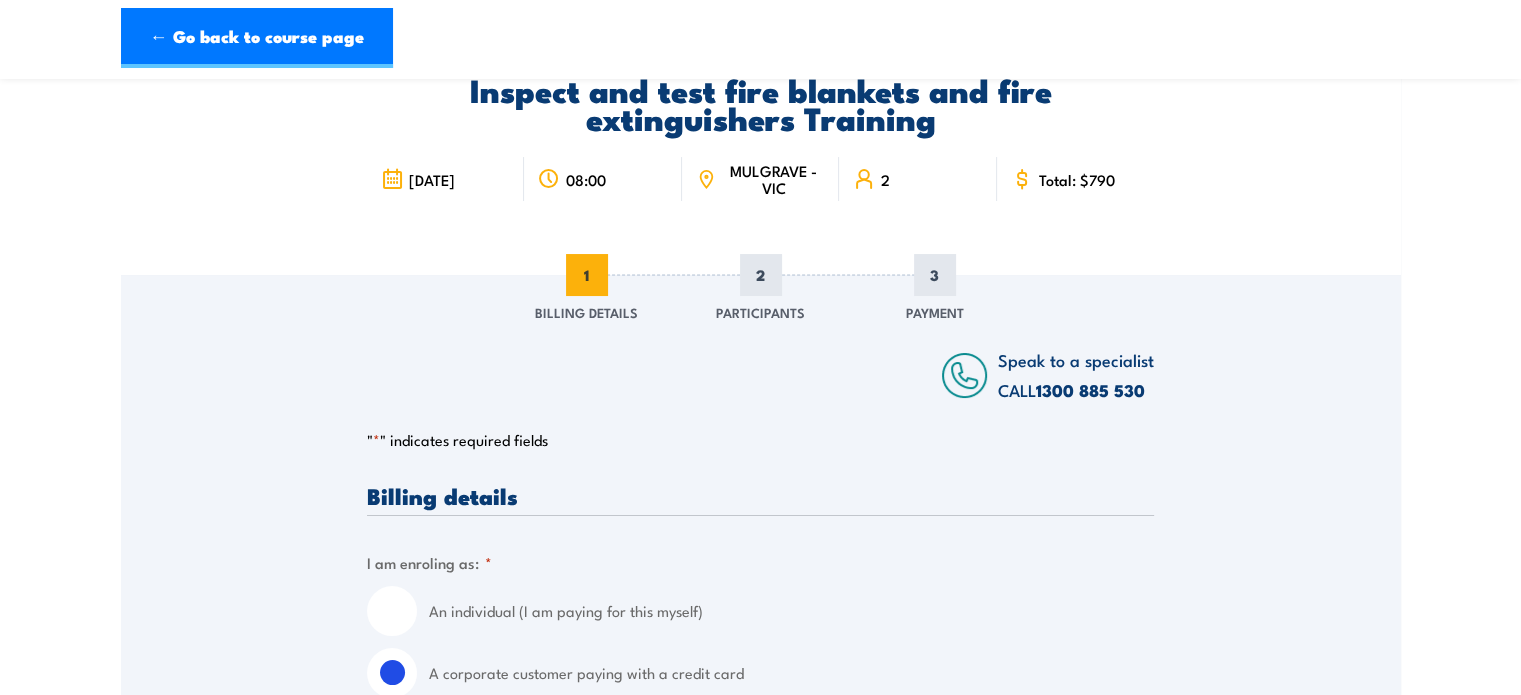 scroll, scrollTop: 0, scrollLeft: 0, axis: both 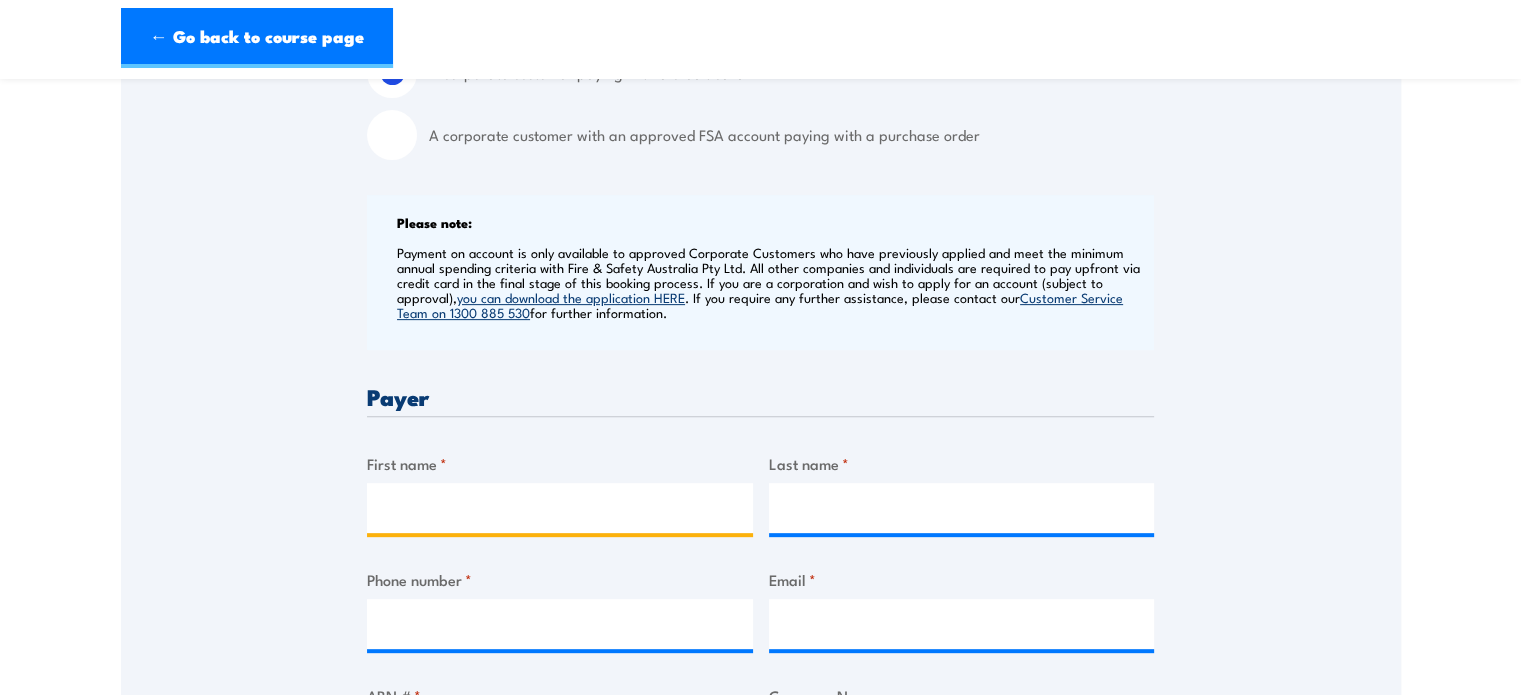click on "First name *" at bounding box center (560, 508) 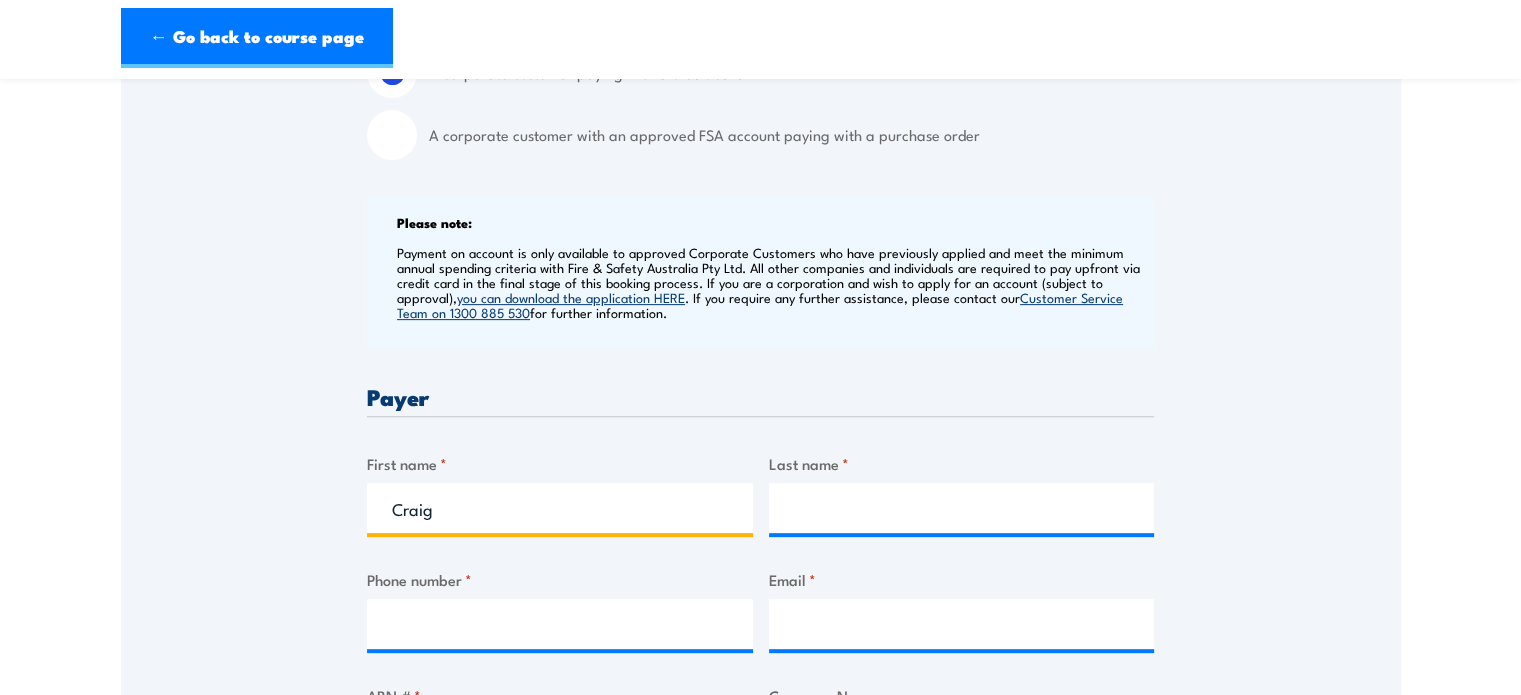type on "Craig" 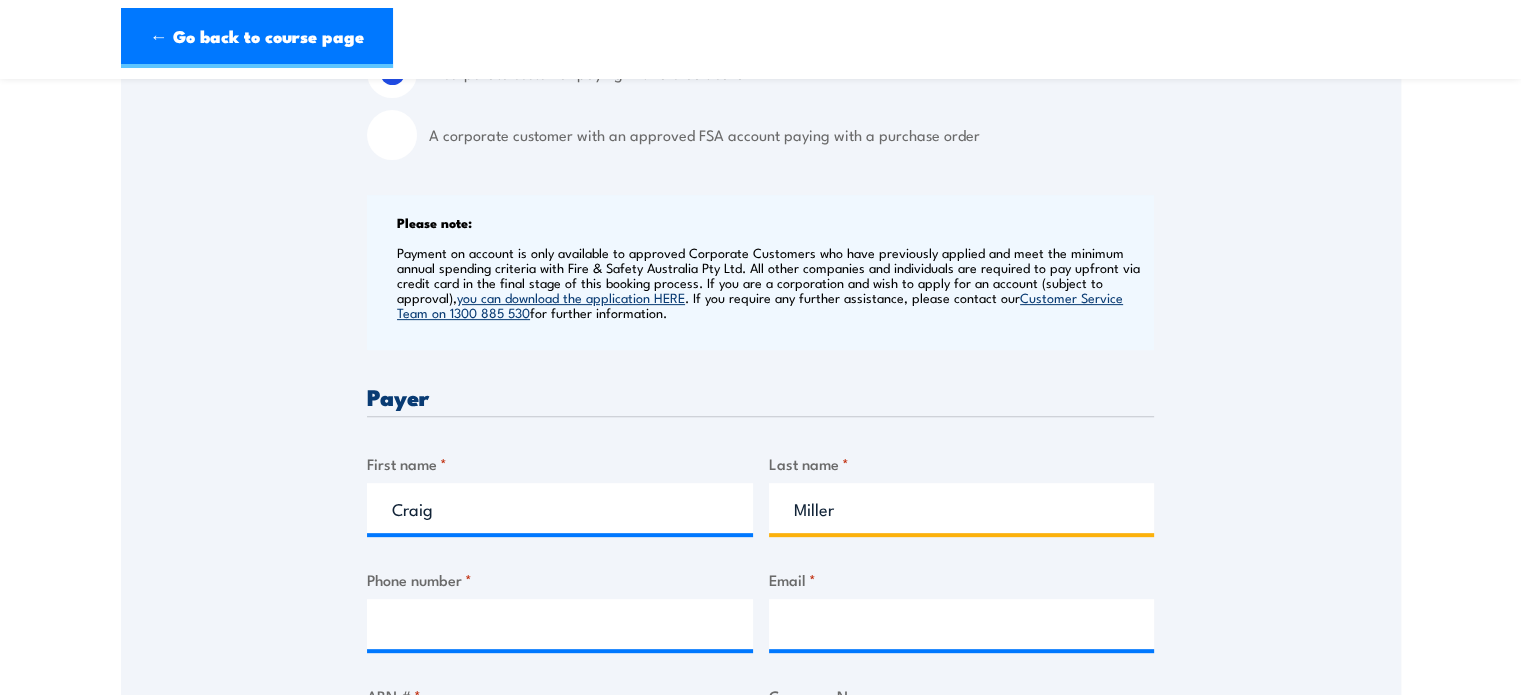 type on "Miller" 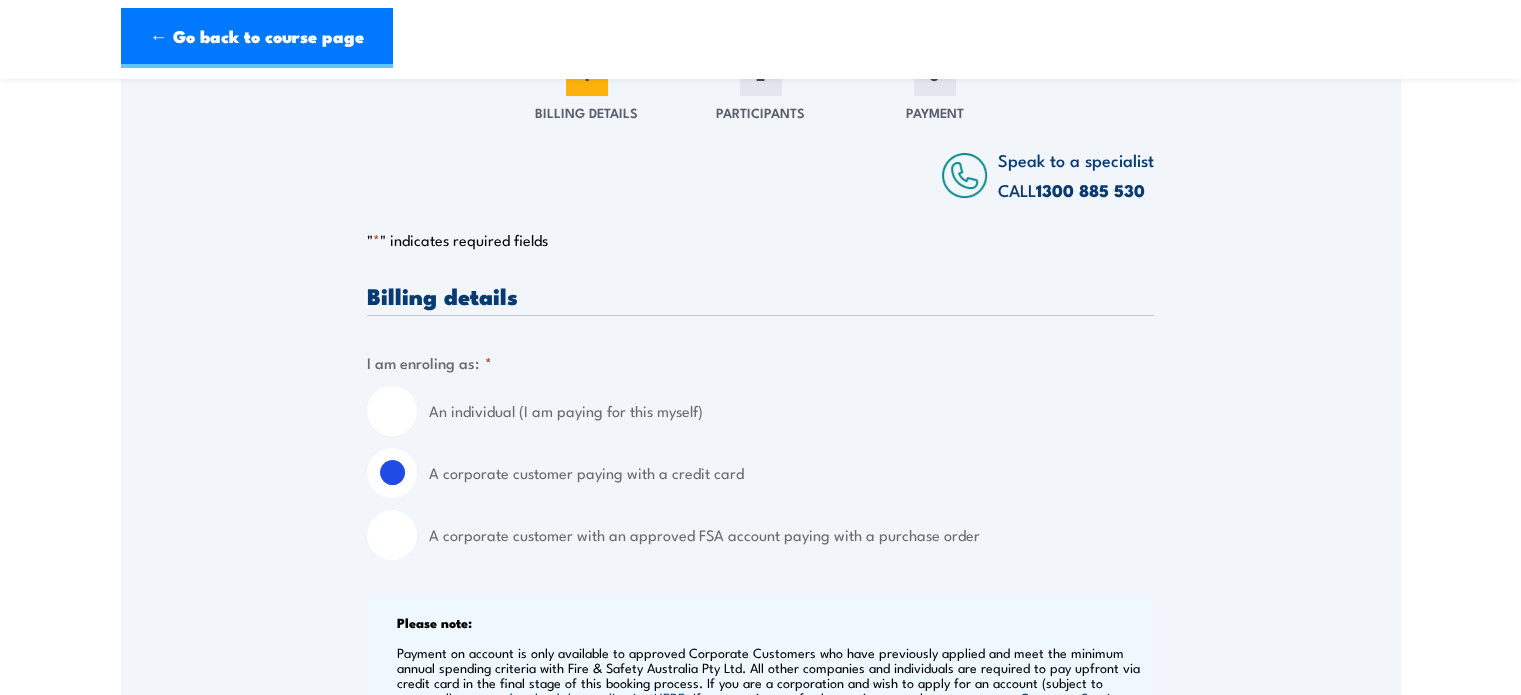 scroll, scrollTop: 400, scrollLeft: 0, axis: vertical 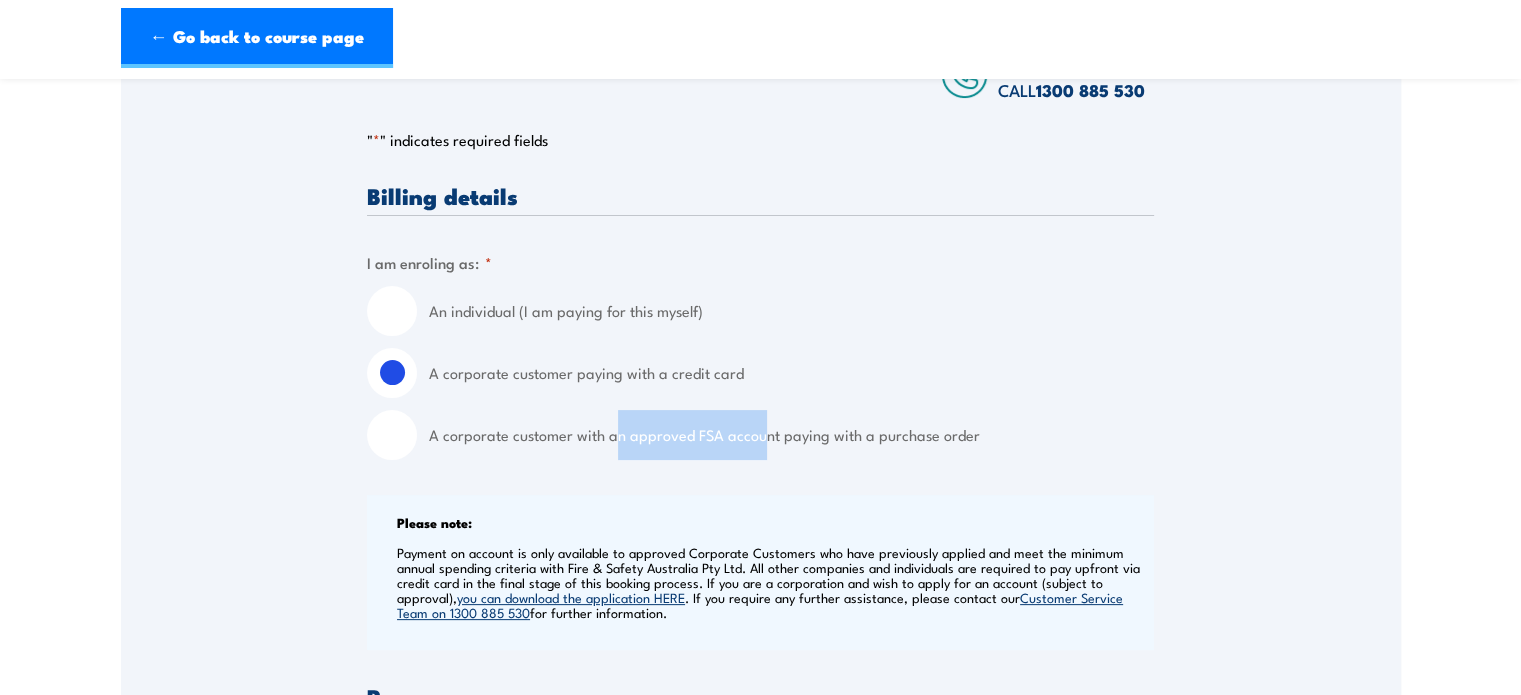 drag, startPoint x: 610, startPoint y: 429, endPoint x: 761, endPoint y: 430, distance: 151.00331 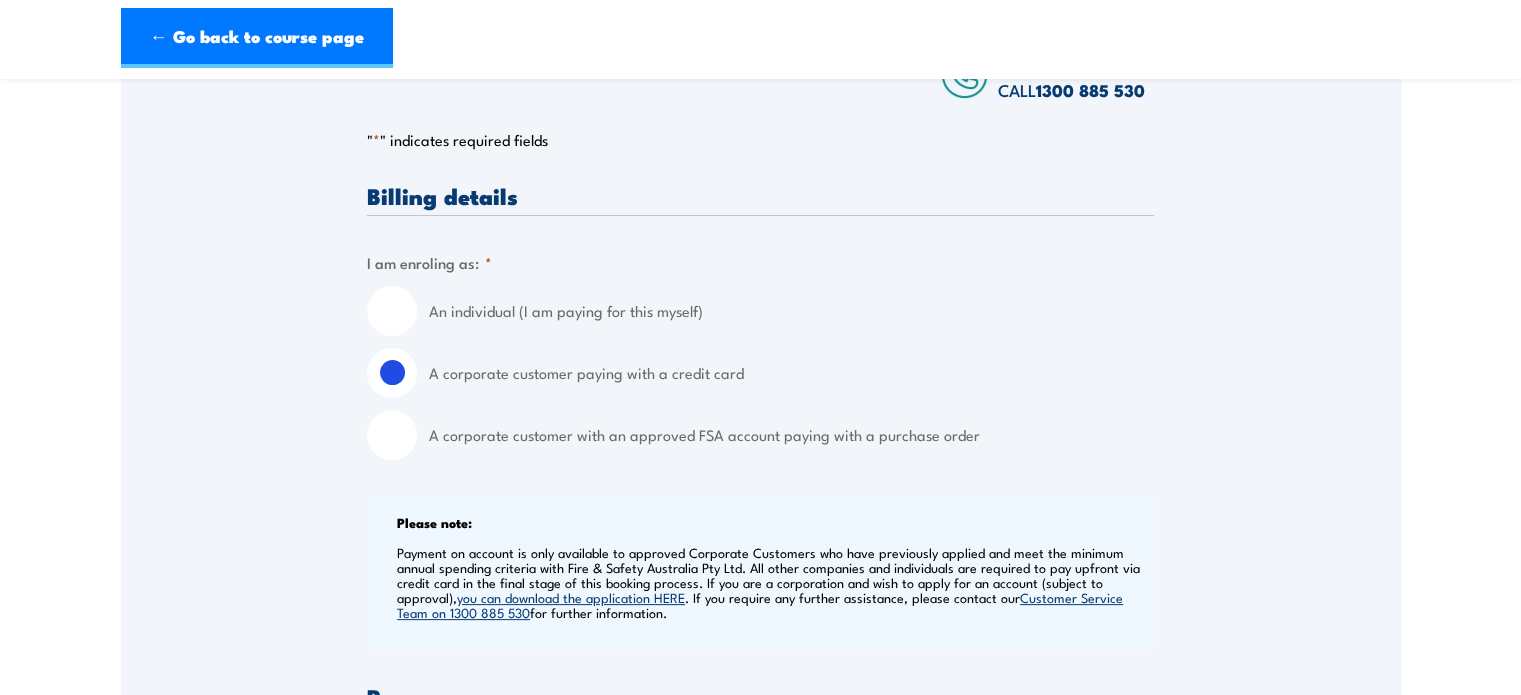 click on "A corporate customer with an approved FSA account paying with a purchase order" at bounding box center (791, 435) 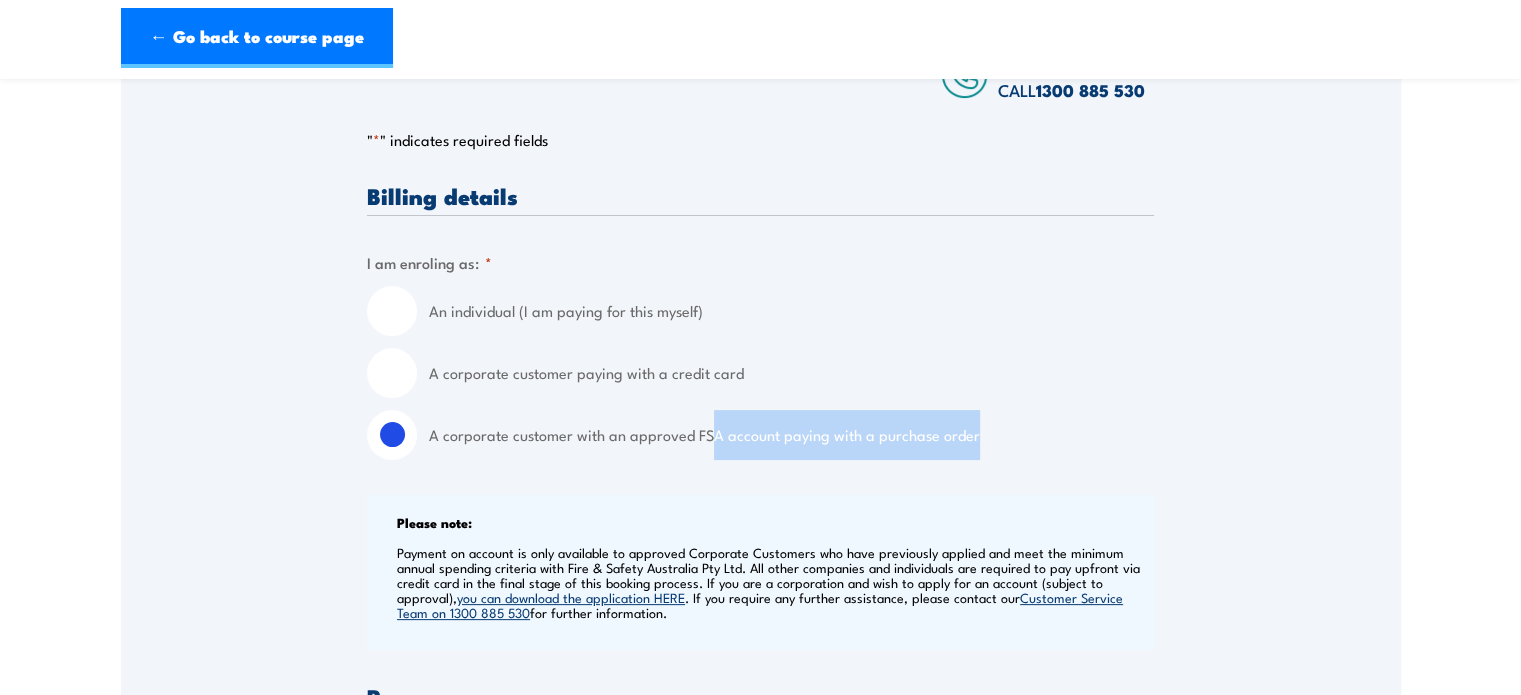 drag, startPoint x: 978, startPoint y: 435, endPoint x: 704, endPoint y: 425, distance: 274.18243 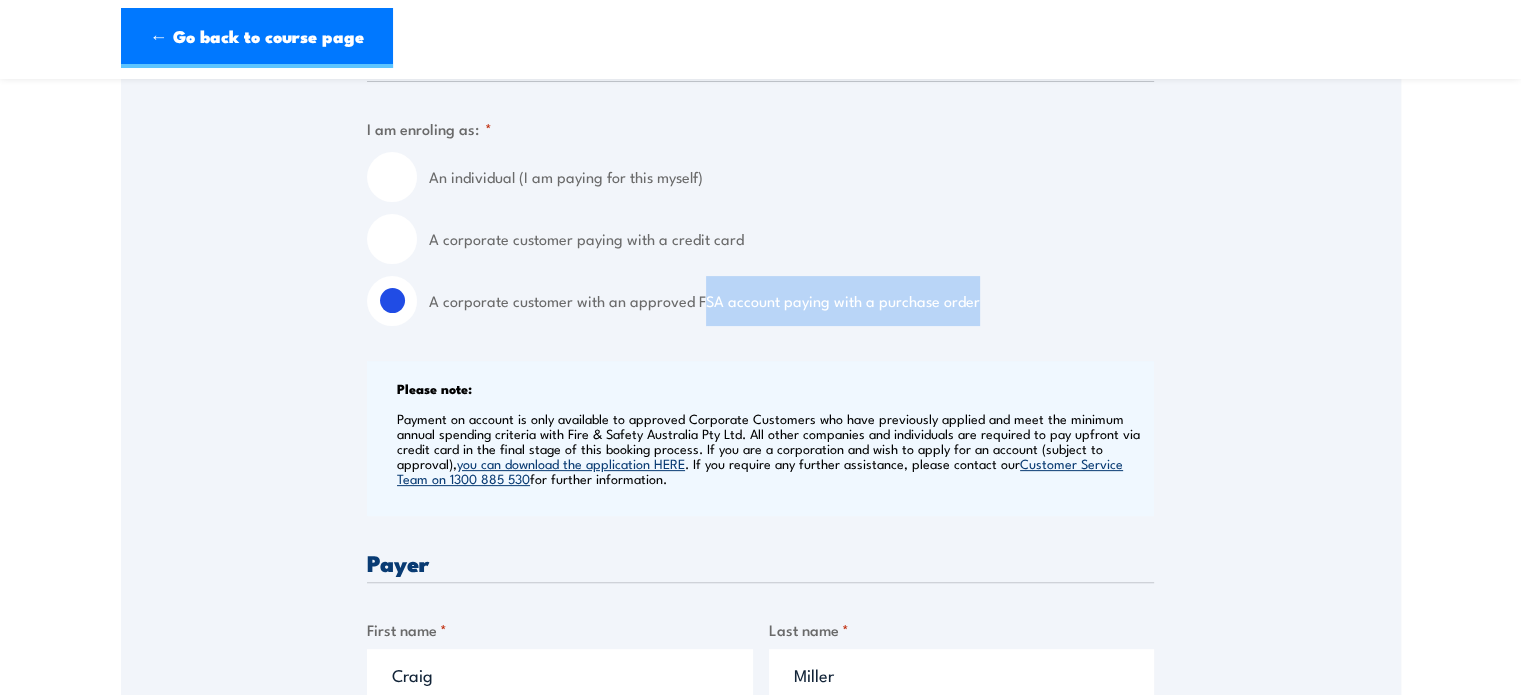 scroll, scrollTop: 500, scrollLeft: 0, axis: vertical 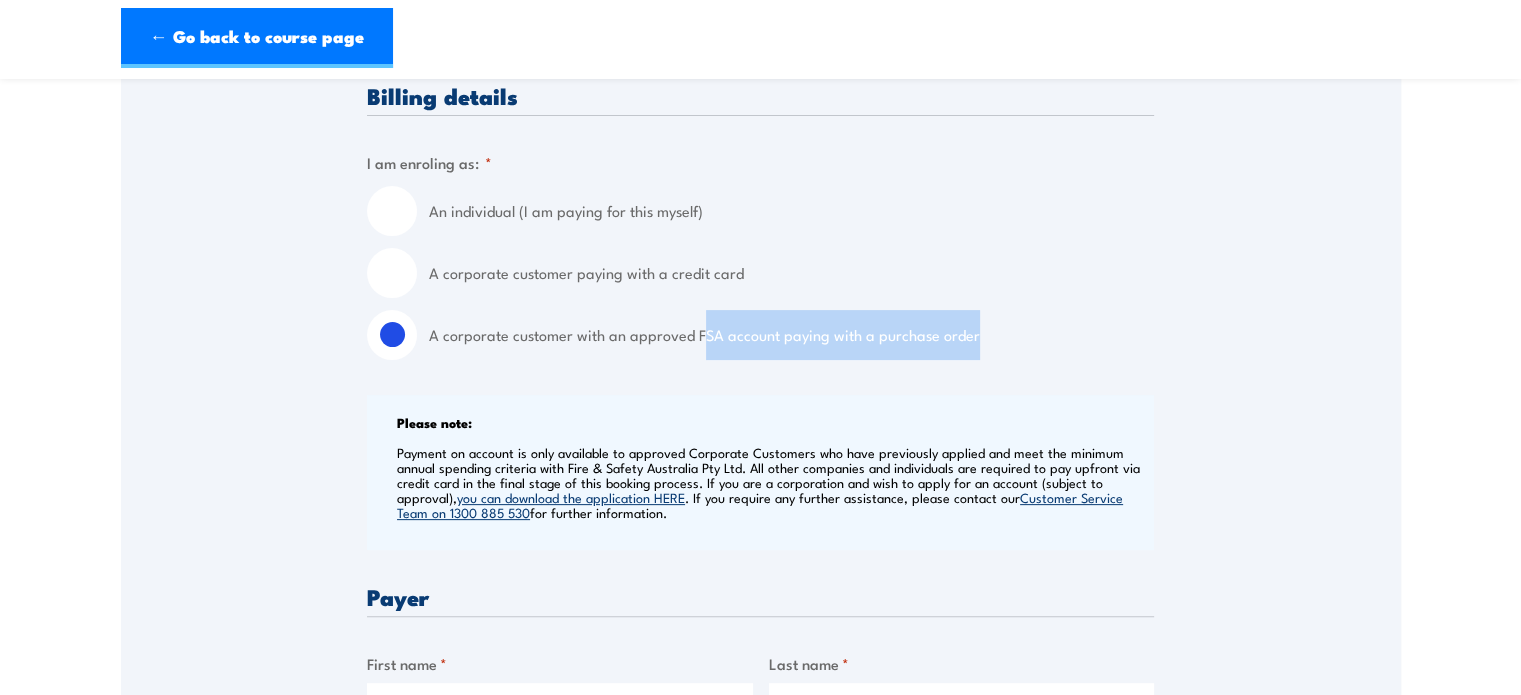 click on "A corporate customer paying with a credit card" at bounding box center [392, 273] 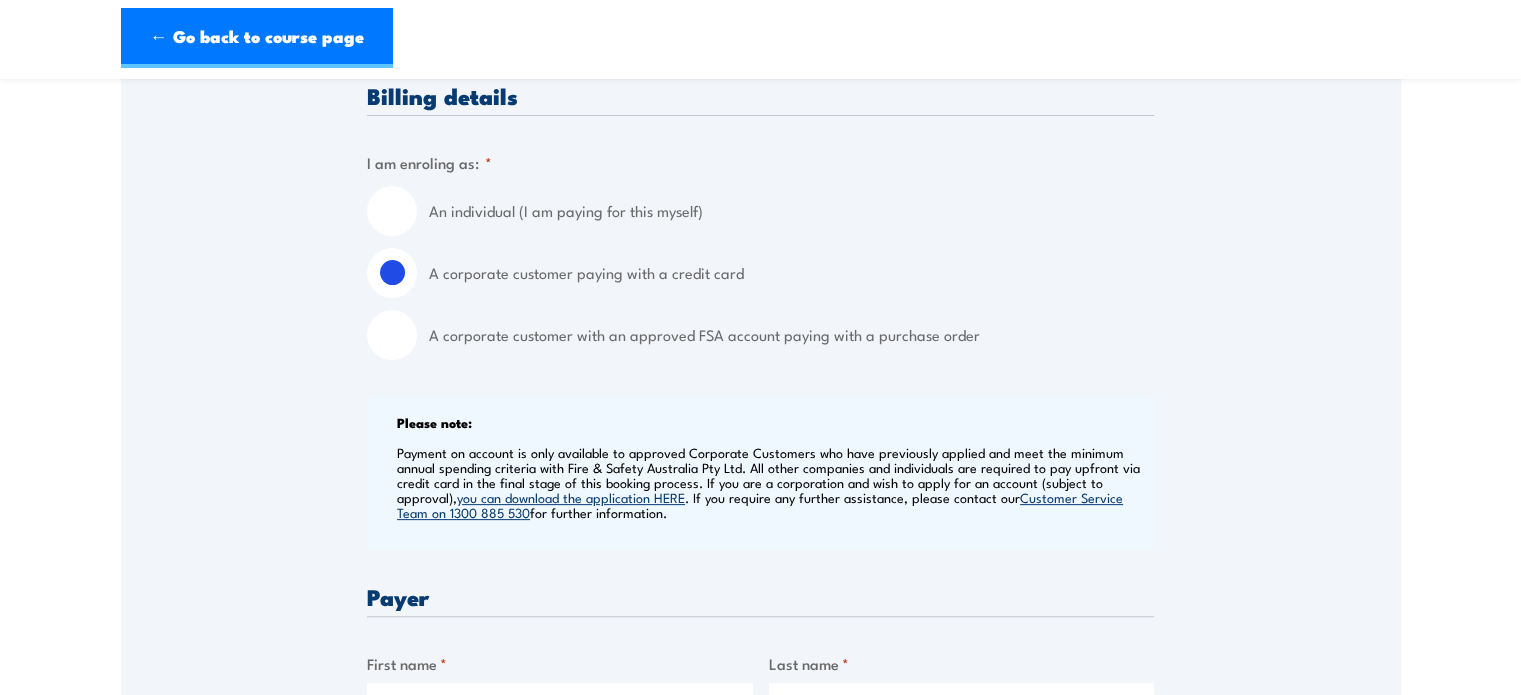 click on "A corporate customer paying with a credit card" at bounding box center [791, 273] 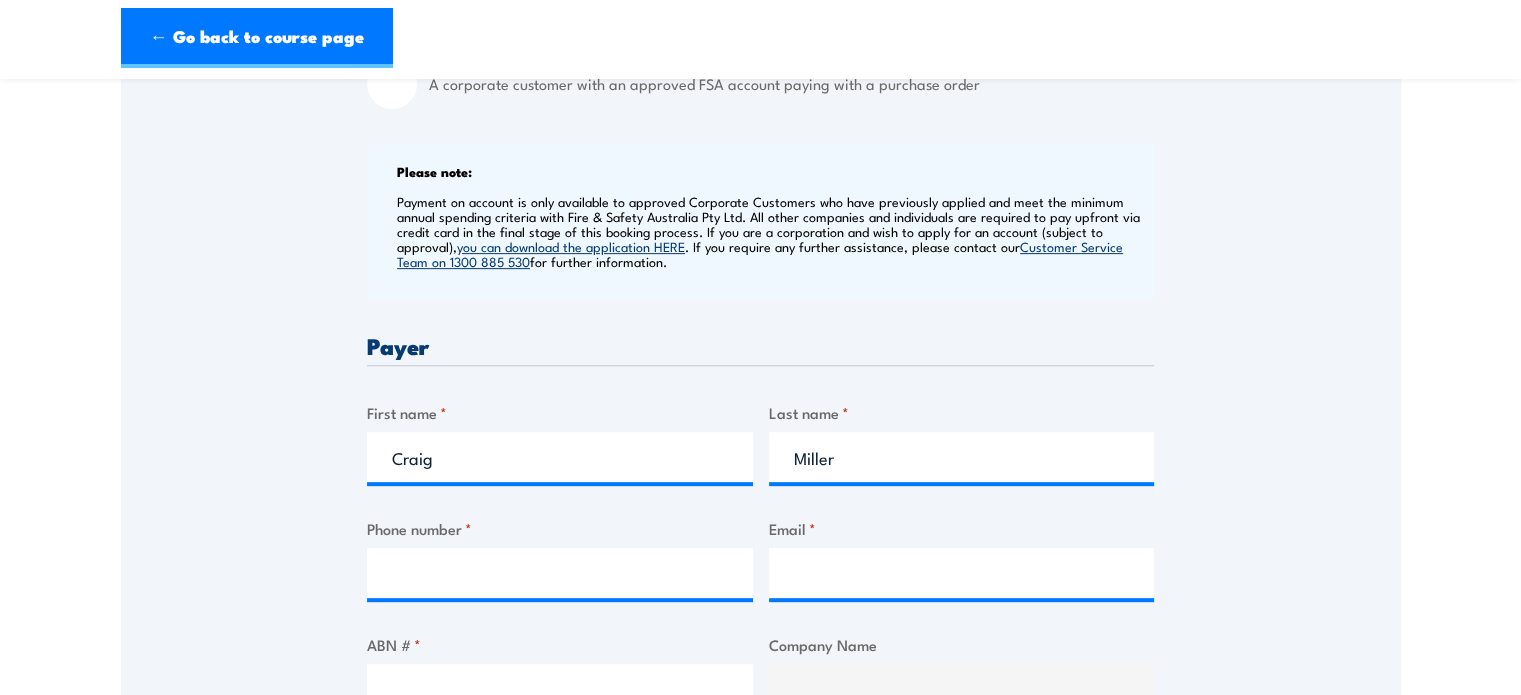 scroll, scrollTop: 800, scrollLeft: 0, axis: vertical 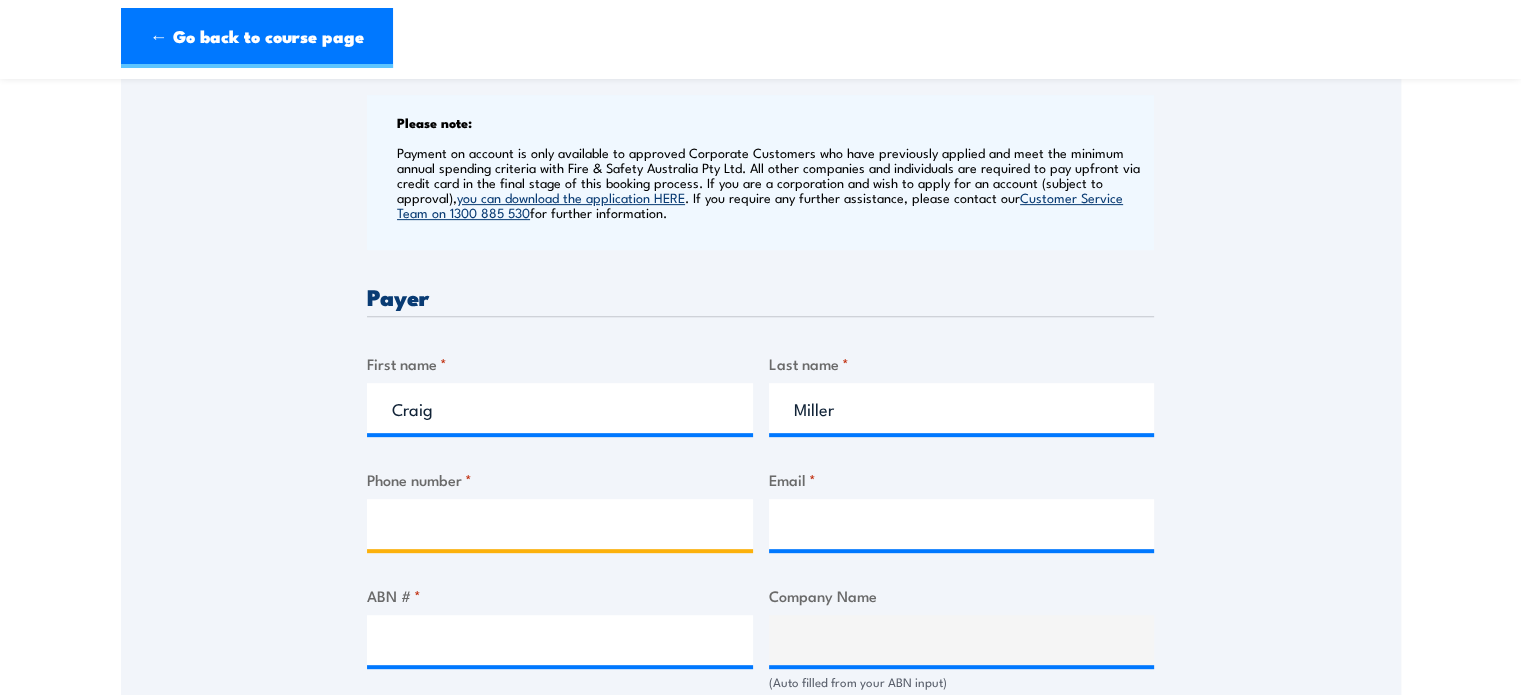 click on "Phone number *" at bounding box center [560, 524] 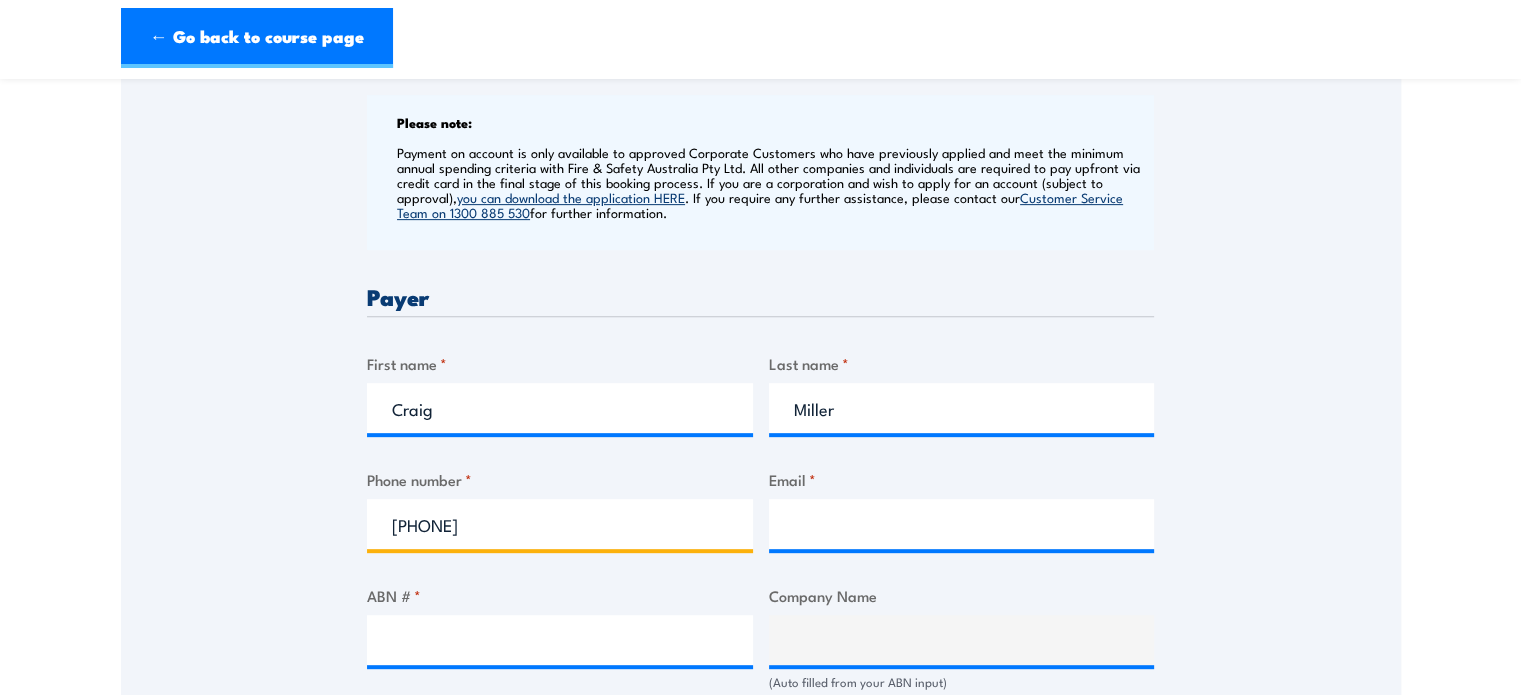 type on "[PHONE]" 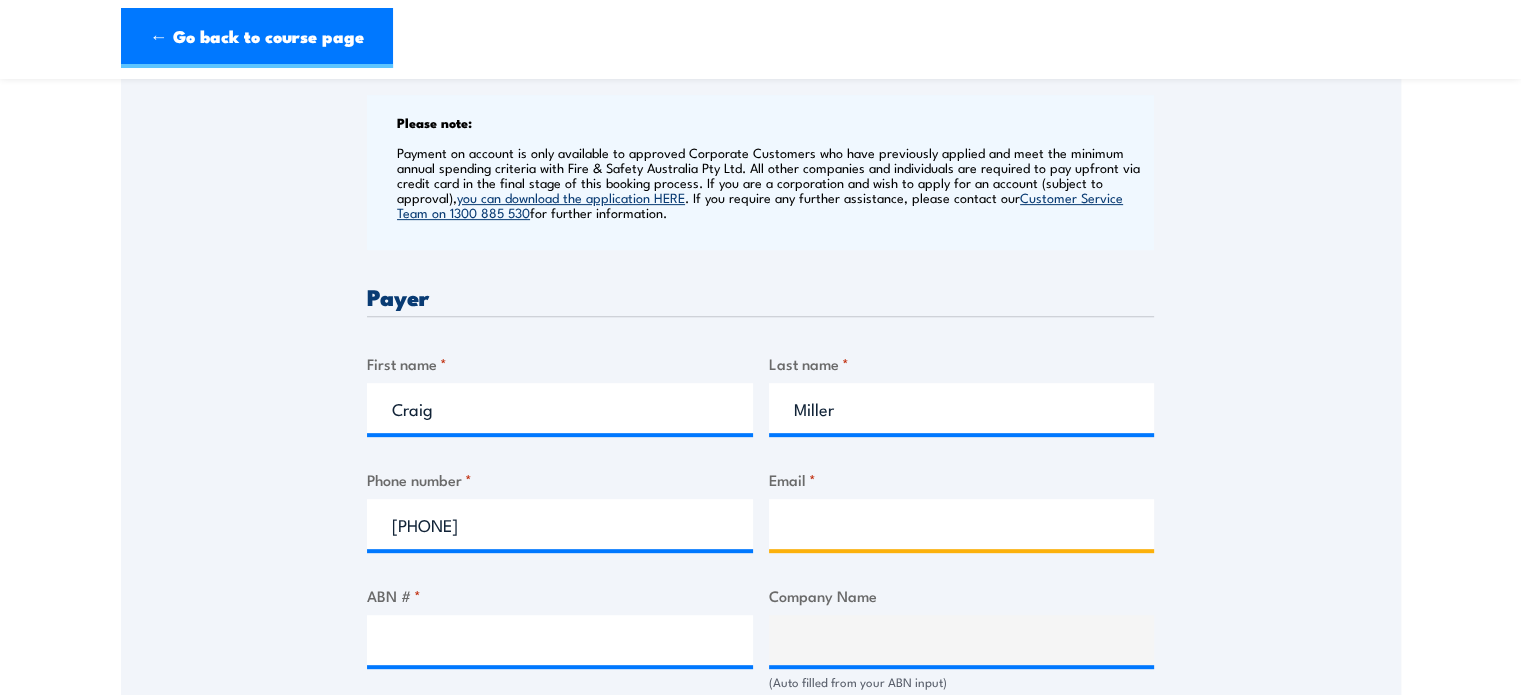 click on "Email *" at bounding box center (962, 524) 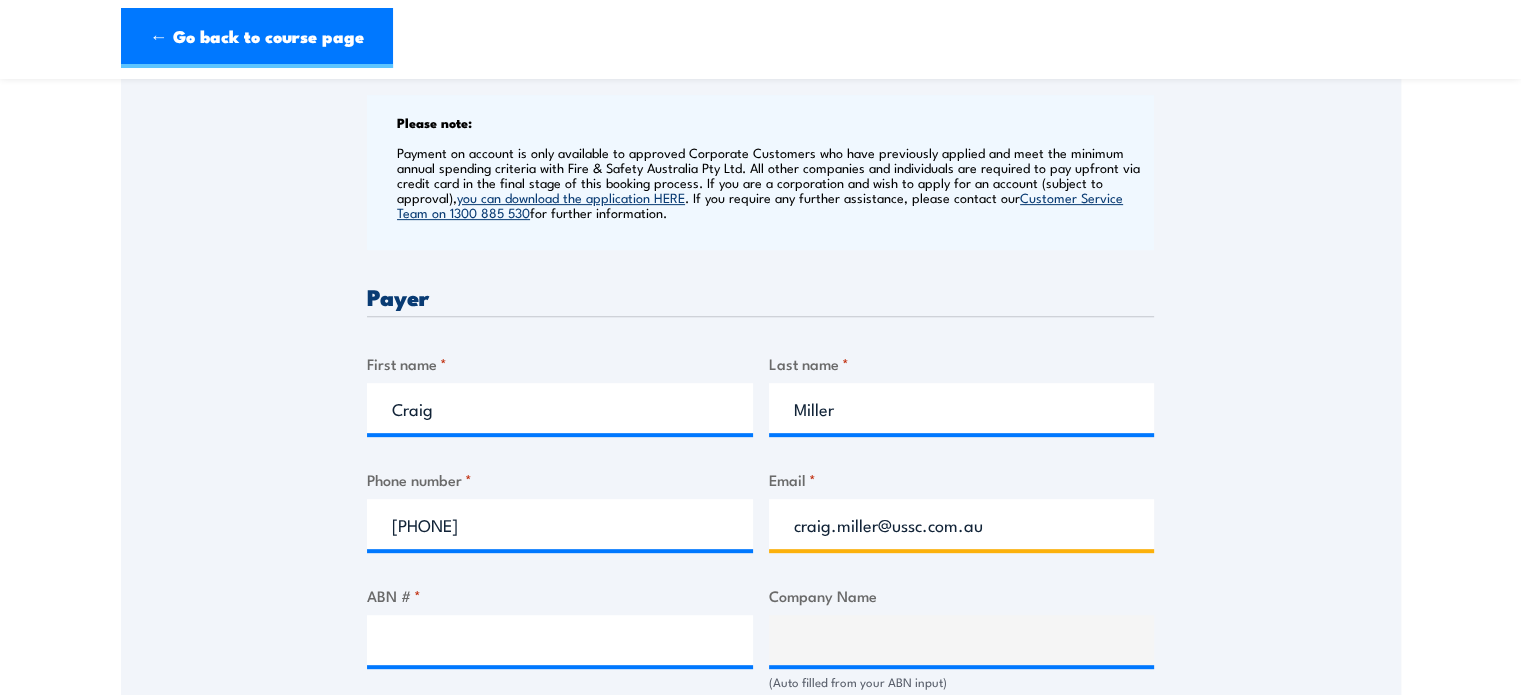 type on "craig.miller@ussc.com.au" 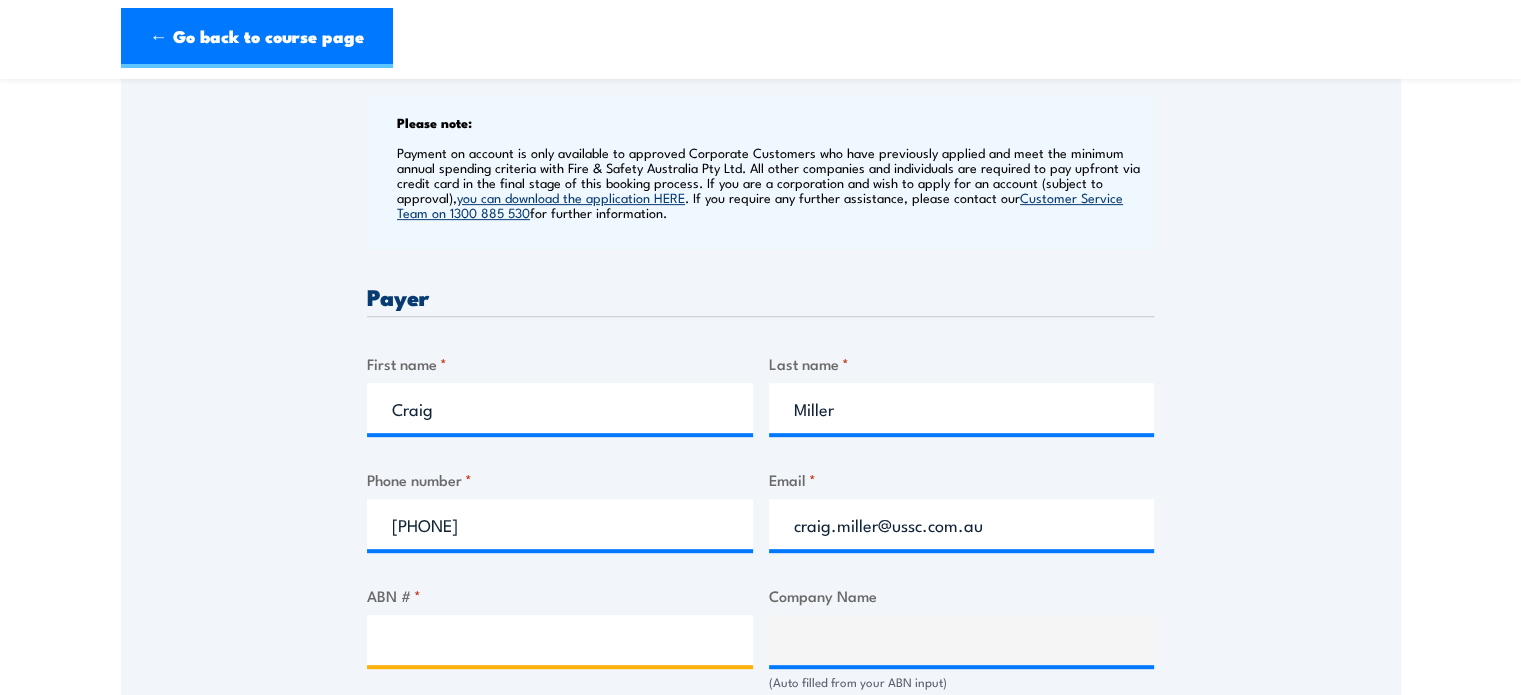 click on "ABN # *" at bounding box center [560, 640] 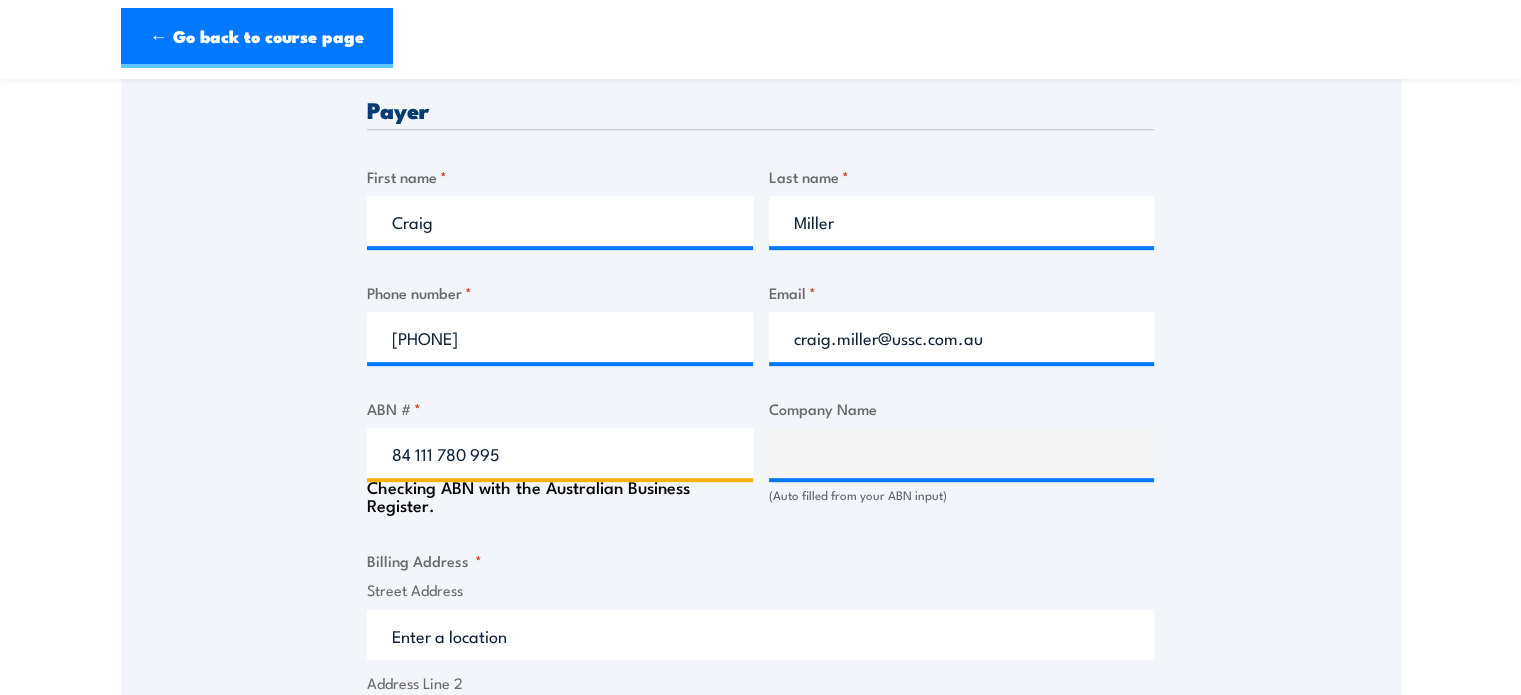 scroll, scrollTop: 1000, scrollLeft: 0, axis: vertical 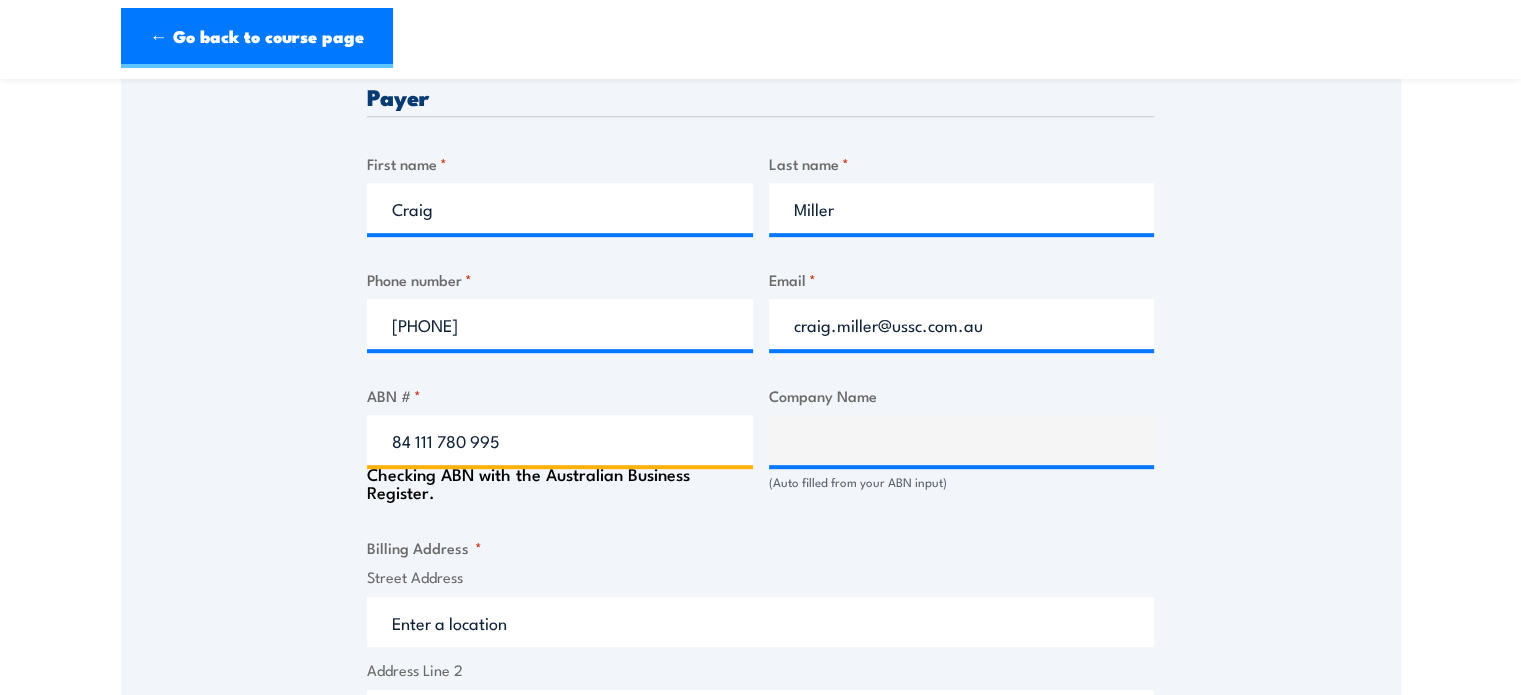 type on "84 111 780 995" 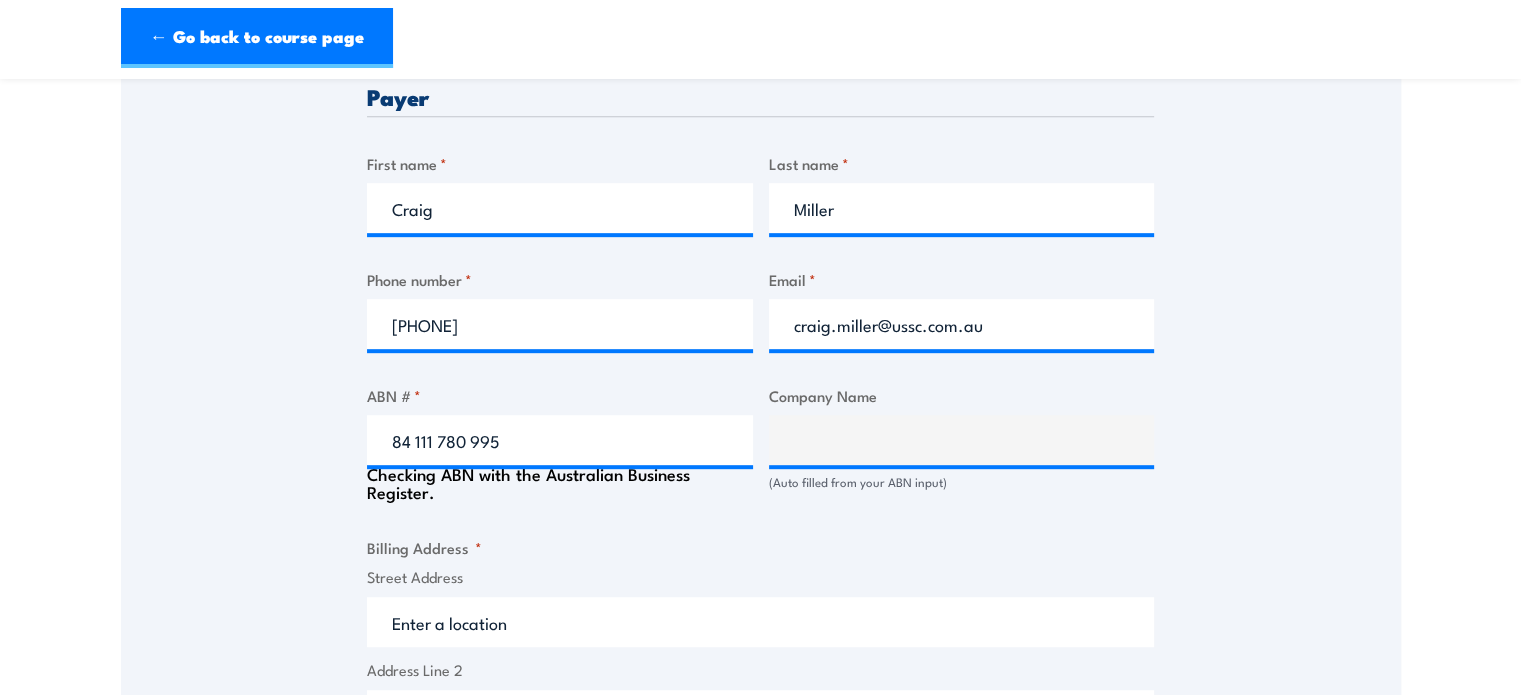type on "UNITED SAFETY & SURVIVABILITY CORPORATION PTY LTD" 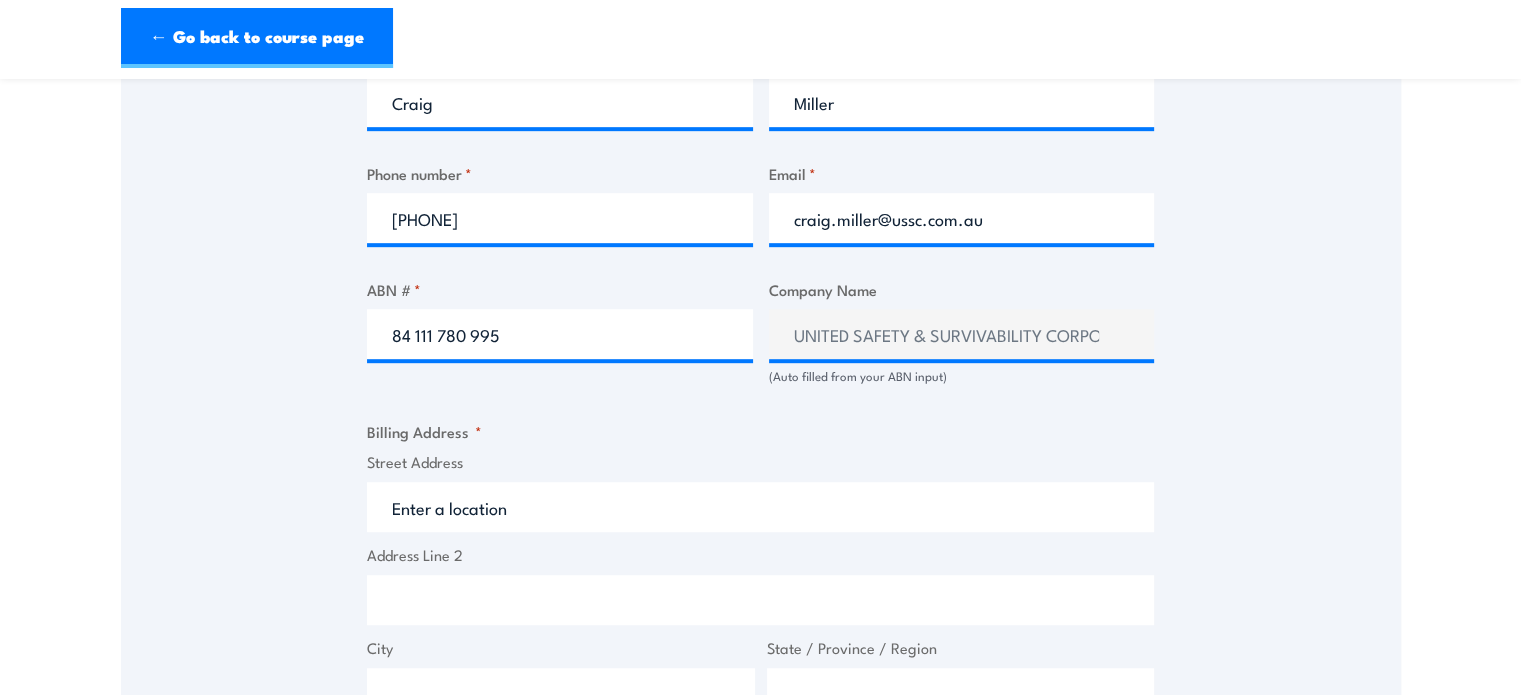 scroll, scrollTop: 1200, scrollLeft: 0, axis: vertical 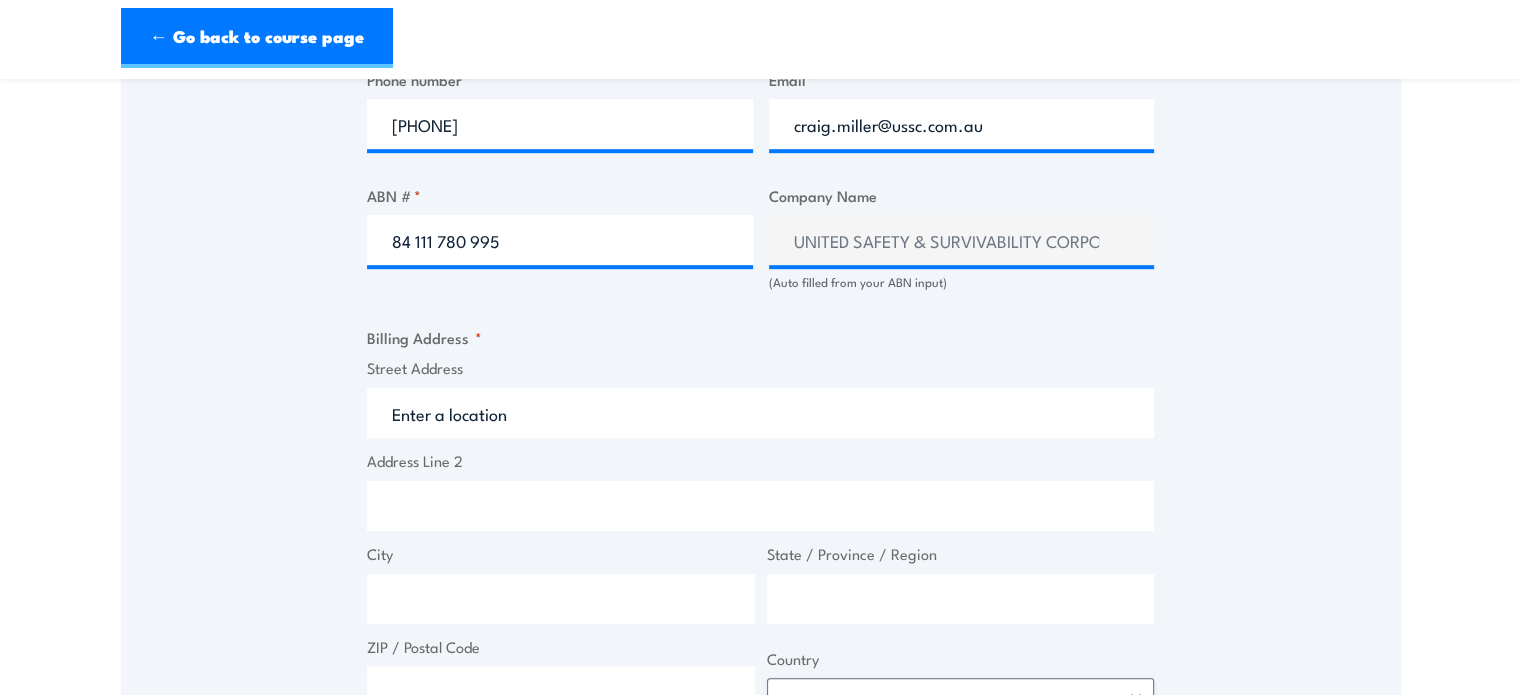 click on "Street Address" at bounding box center [760, 413] 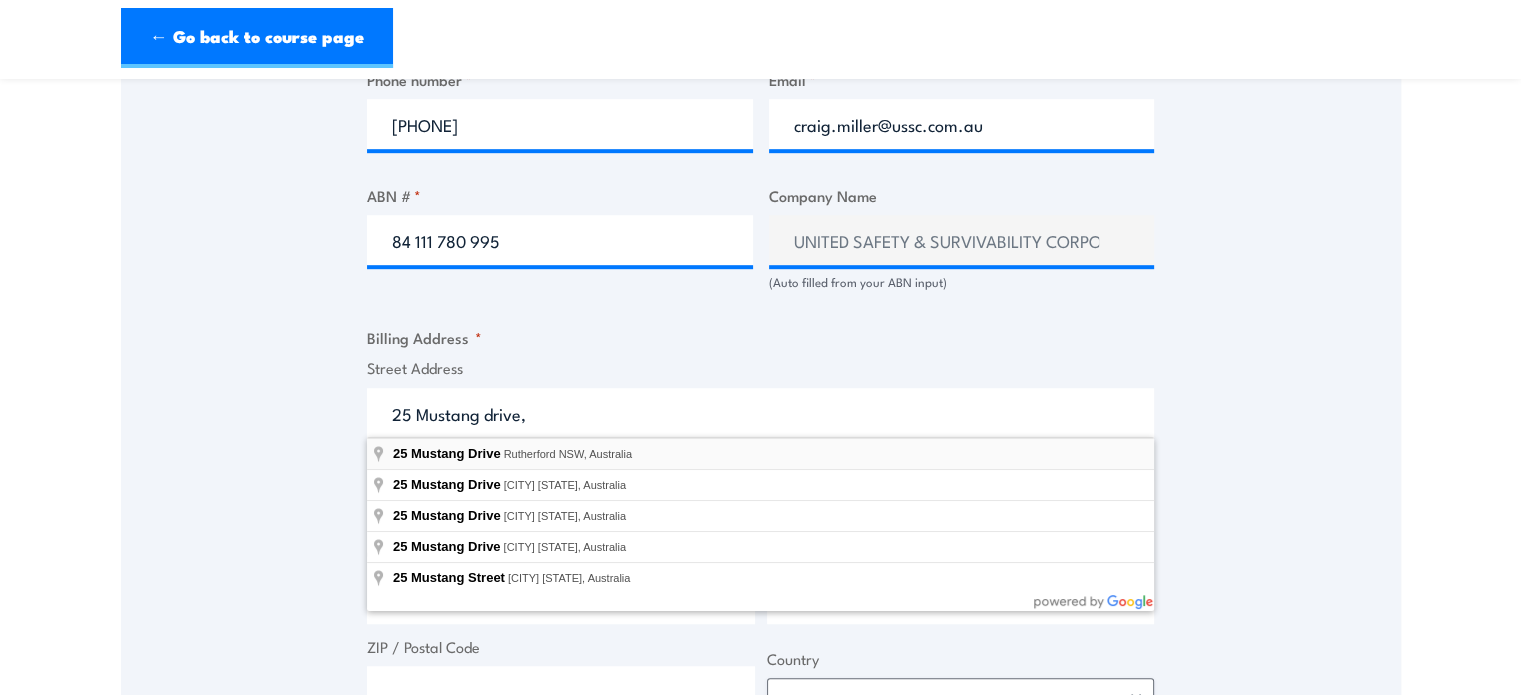 type on "25 Mustang Drive, Rutherford NSW, Australia" 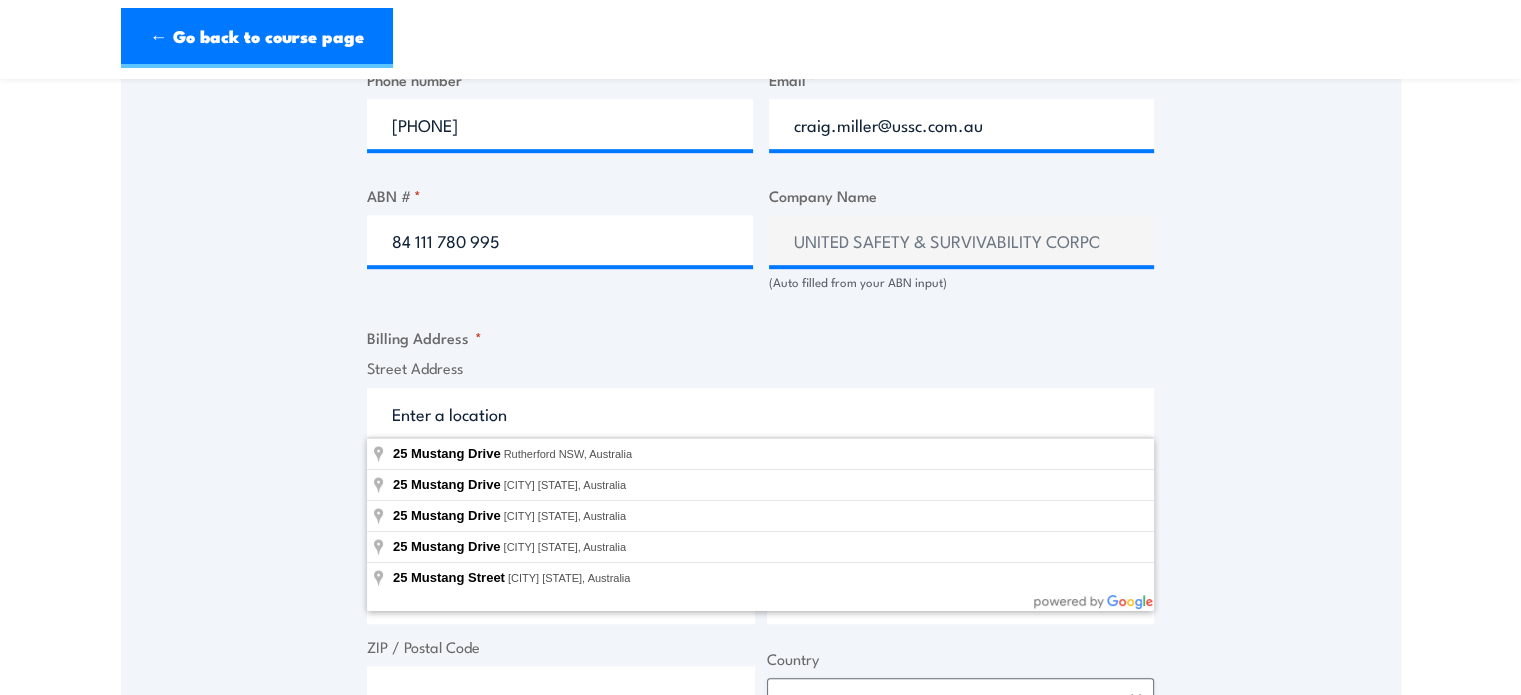 type on "25 Mustang Dr" 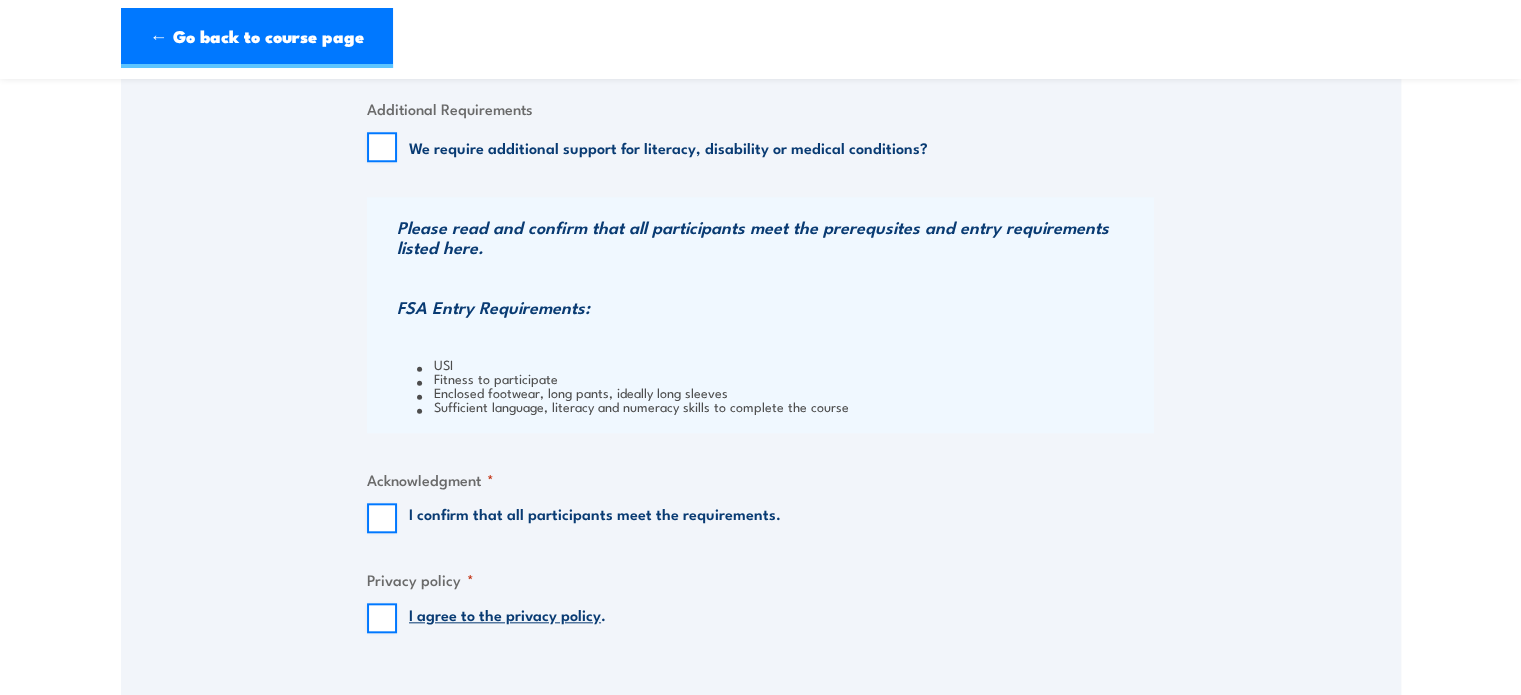 scroll, scrollTop: 1900, scrollLeft: 0, axis: vertical 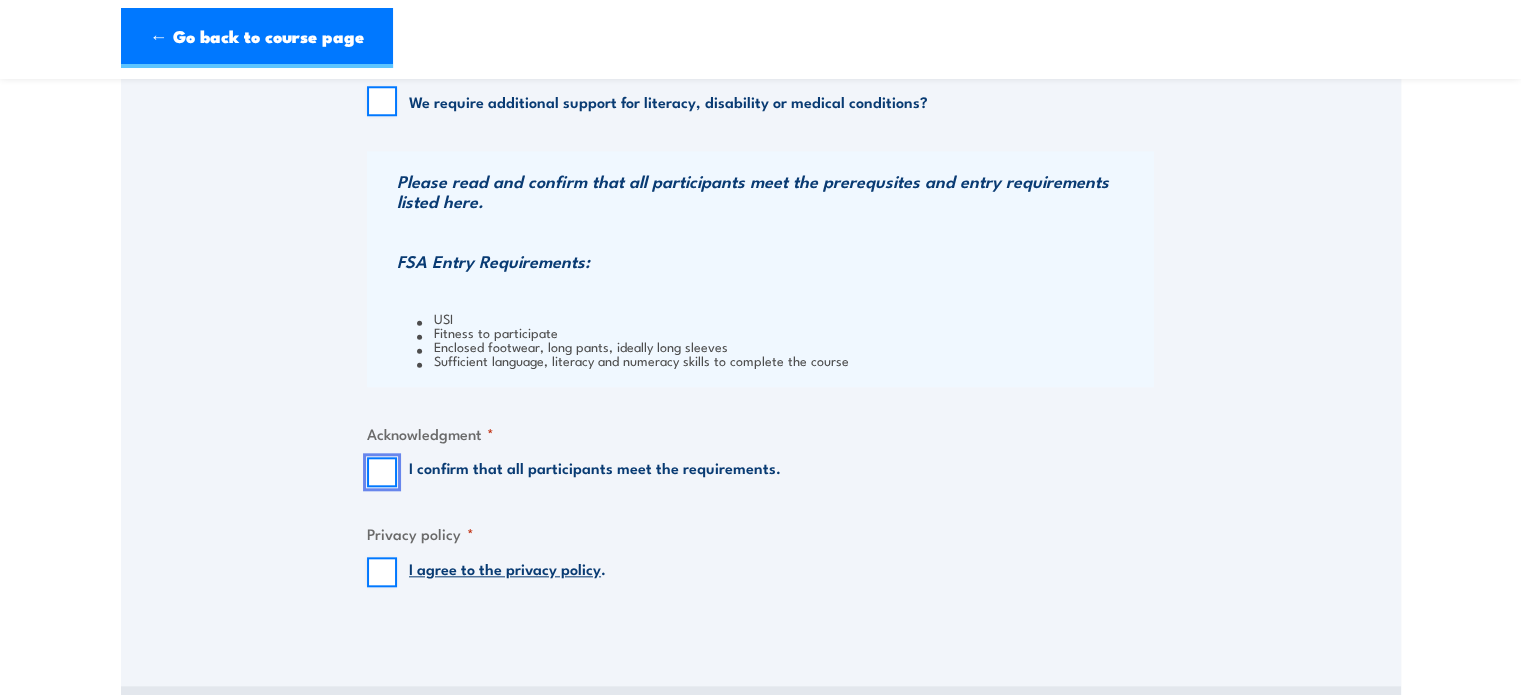 drag, startPoint x: 378, startPoint y: 470, endPoint x: 369, endPoint y: 479, distance: 12.727922 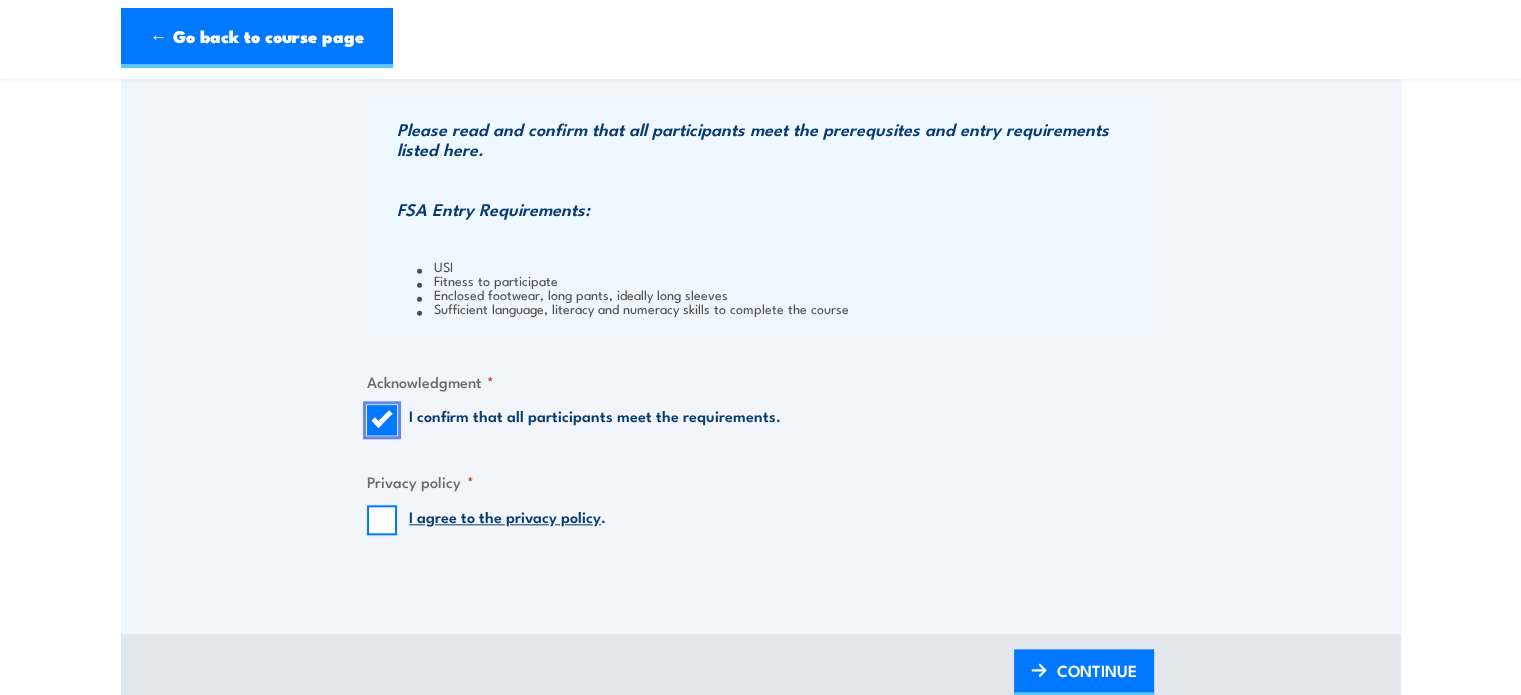 scroll, scrollTop: 2000, scrollLeft: 0, axis: vertical 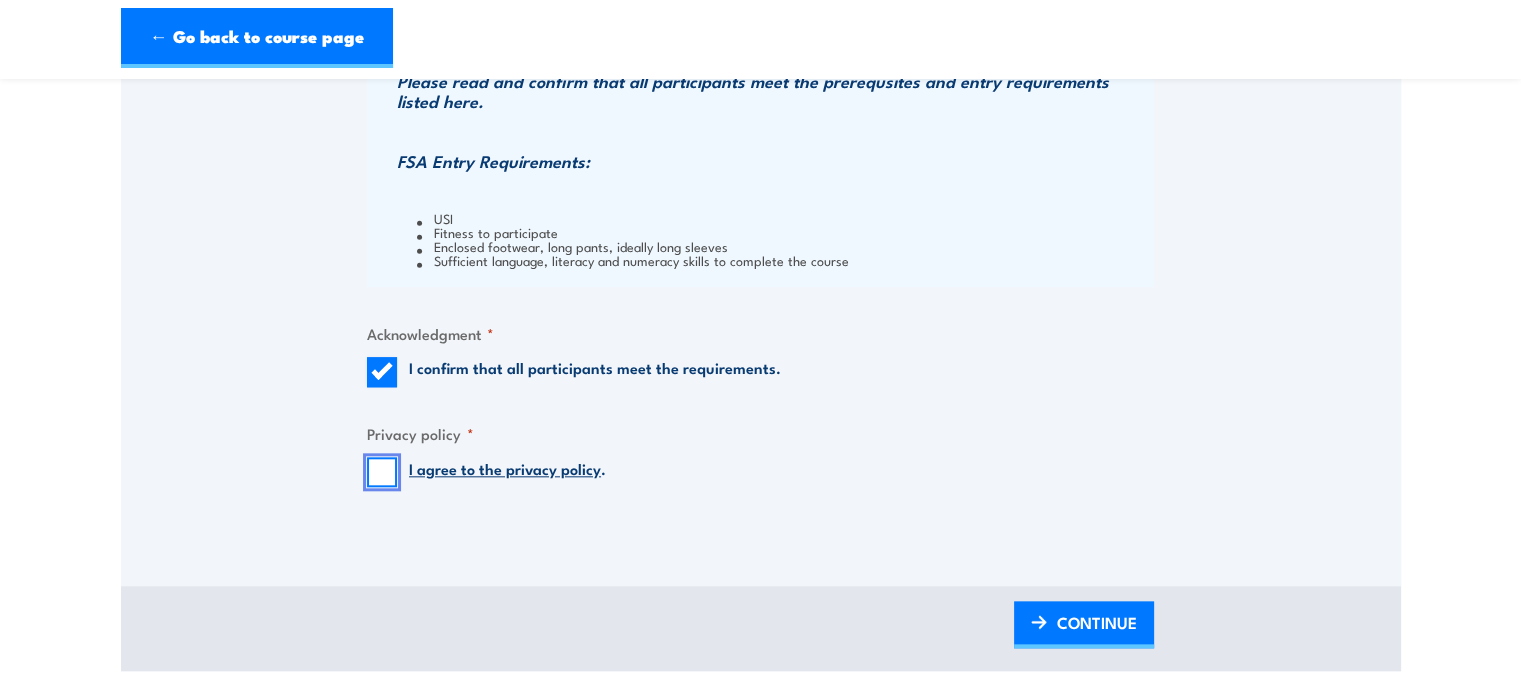 click on "I agree to the privacy policy ." at bounding box center [382, 472] 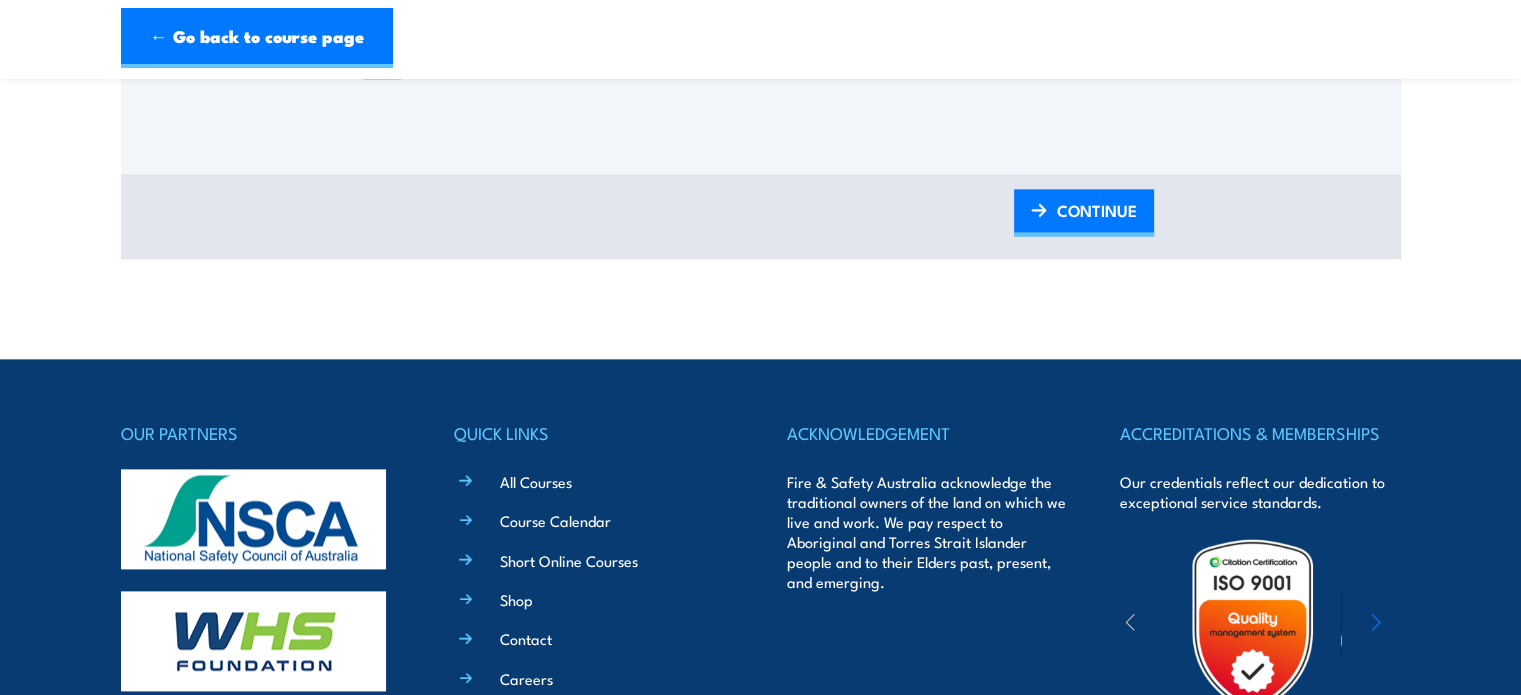 scroll, scrollTop: 2212, scrollLeft: 0, axis: vertical 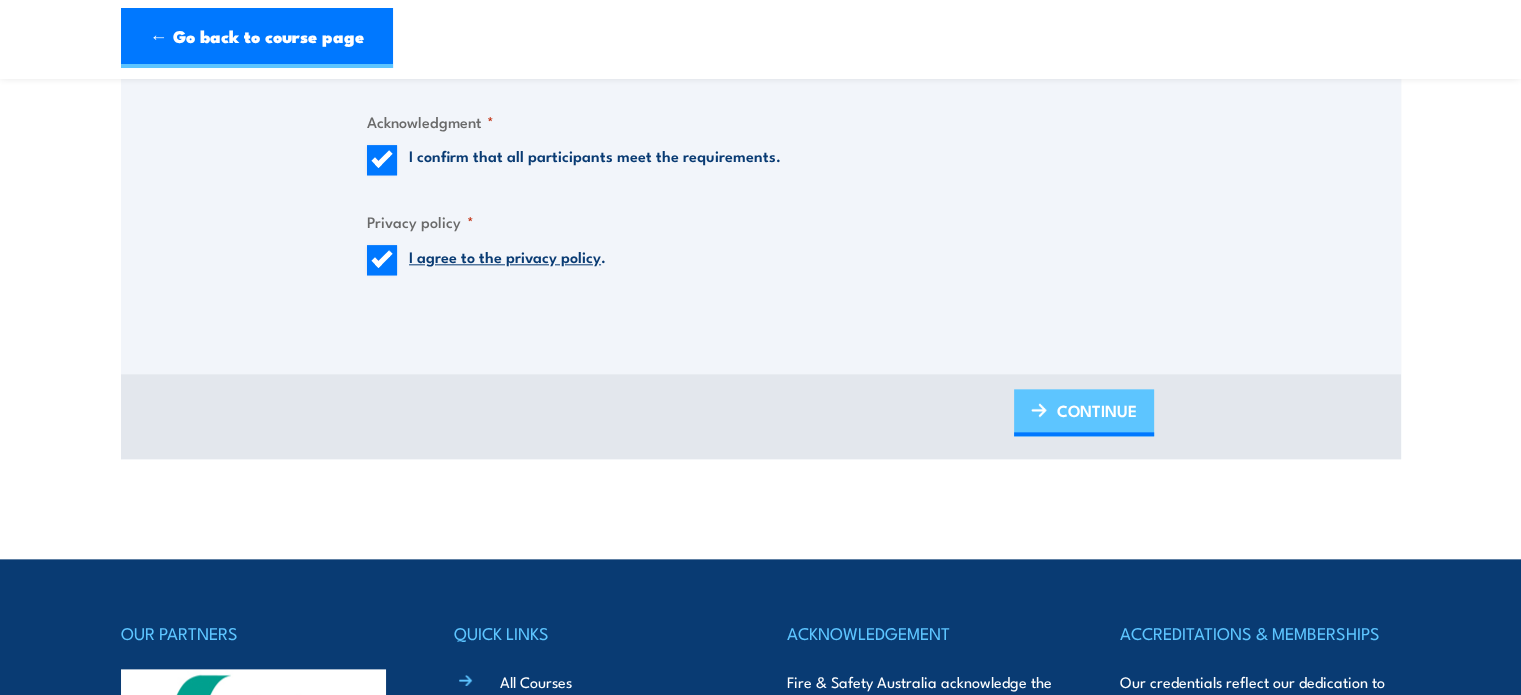 click on "CONTINUE" at bounding box center [1097, 410] 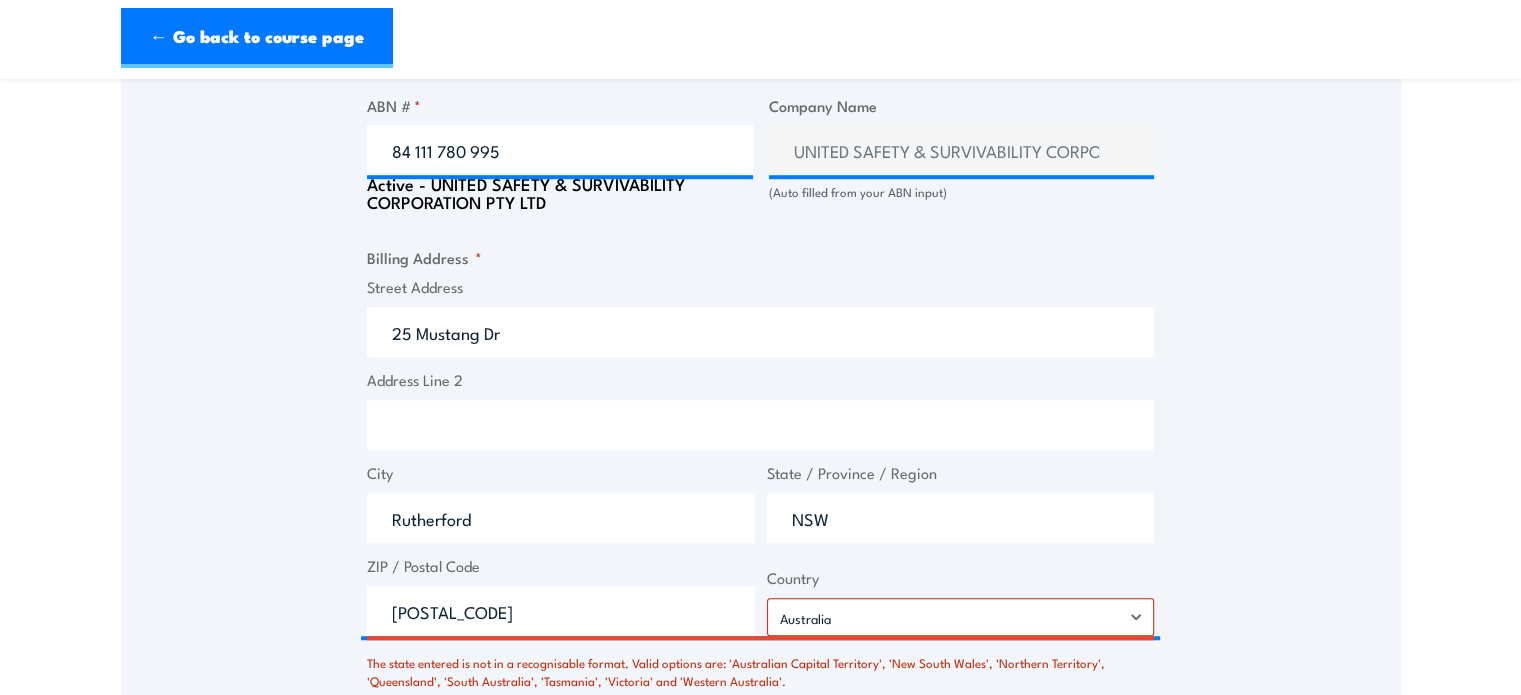 scroll, scrollTop: 393, scrollLeft: 0, axis: vertical 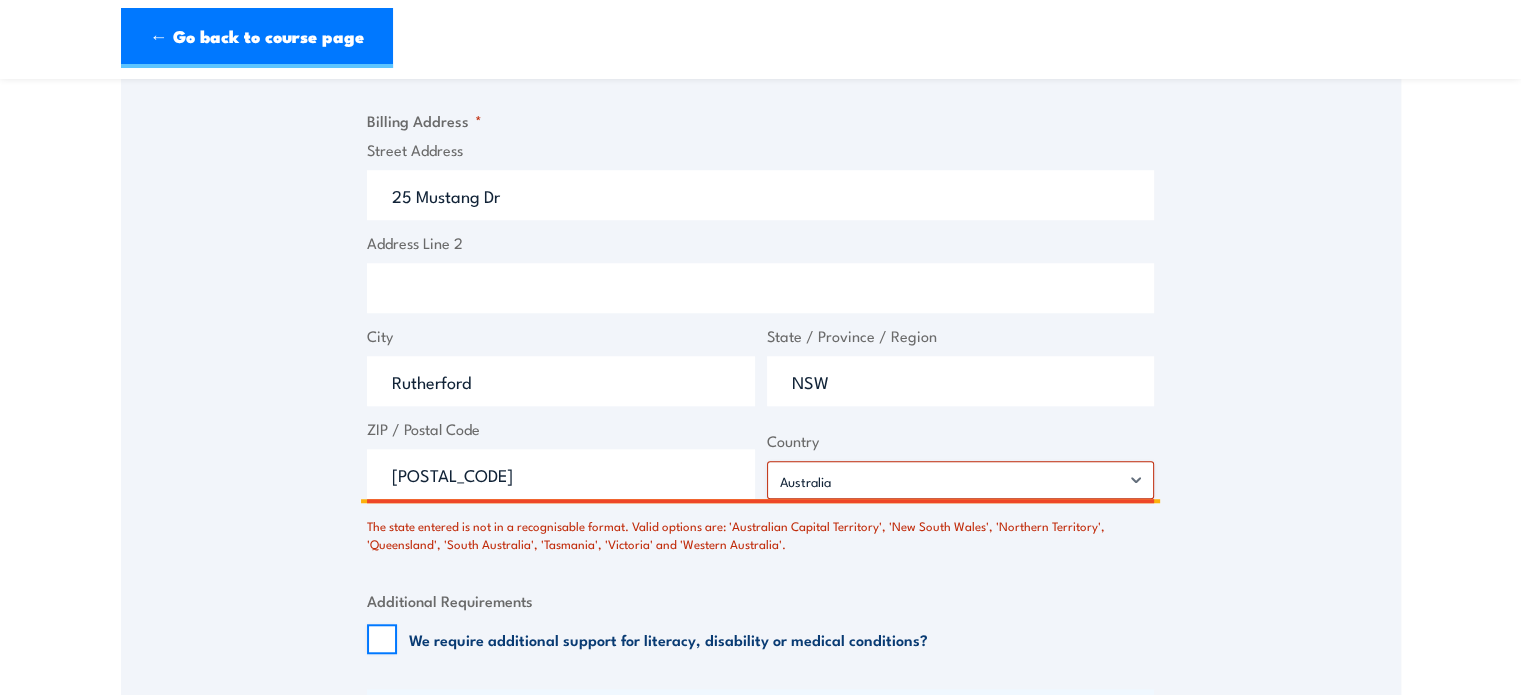 click on "NSW" at bounding box center [961, 381] 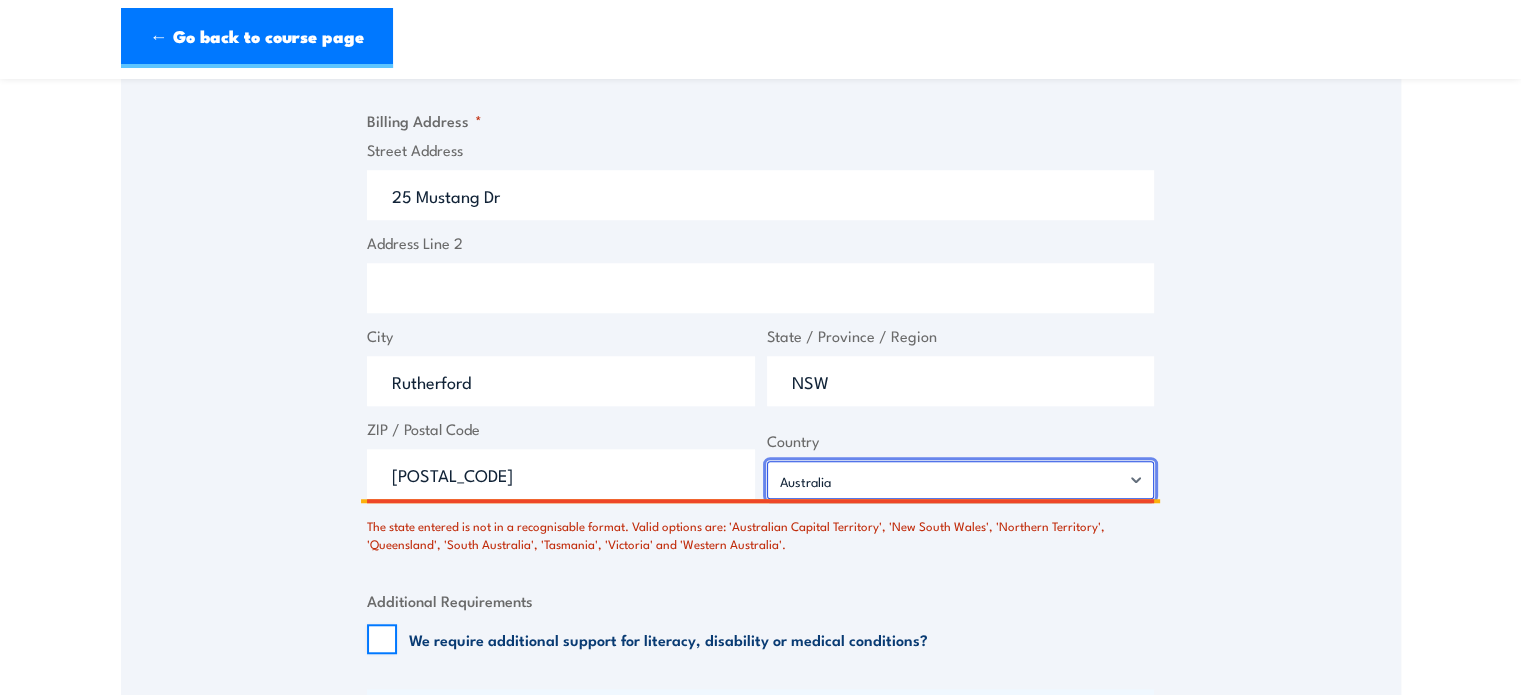 click on "Afghanistan Albania Algeria American Samoa Andorra Angola Anguilla Antarctica Antigua and Barbuda Argentina Armenia Aruba Australia Austria Azerbaijan Bahamas Bahrain Bangladesh Barbados Belarus Belgium Belize Benin Bermuda Bhutan Bolivia Bonaire, Sint Eustatius and Saba Bosnia and Herzegovina Botswana Bouvet Island Brazil British Indian Ocean Territory Brunei Darussalam Bulgaria Burkina Faso Burundi Cabo Verde Cambodia Cameroon Canada Cayman Islands Central African Republic Chad Chile China Christmas Island Cocos Islands Colombia Comoros Congo Congo, Democratic Republic of the Cook Islands Costa Rica Croatia Cuba Curaçao Cyprus Czechia Côte d'Ivoire Denmark Djibouti Dominica Dominican Republic Ecuador Egypt El Salvador Equatorial Guinea Eritrea Estonia Eswatini Ethiopia Falkland Islands Faroe Islands Fiji Finland France French Guiana French Polynesia French Southern Territories Gabon Gambia Georgia Germany Ghana Gibraltar Greece Greenland Grenada Guadeloupe Guam Guatemala Guernsey Guinea Guinea-Bissau Iran" at bounding box center [961, 480] 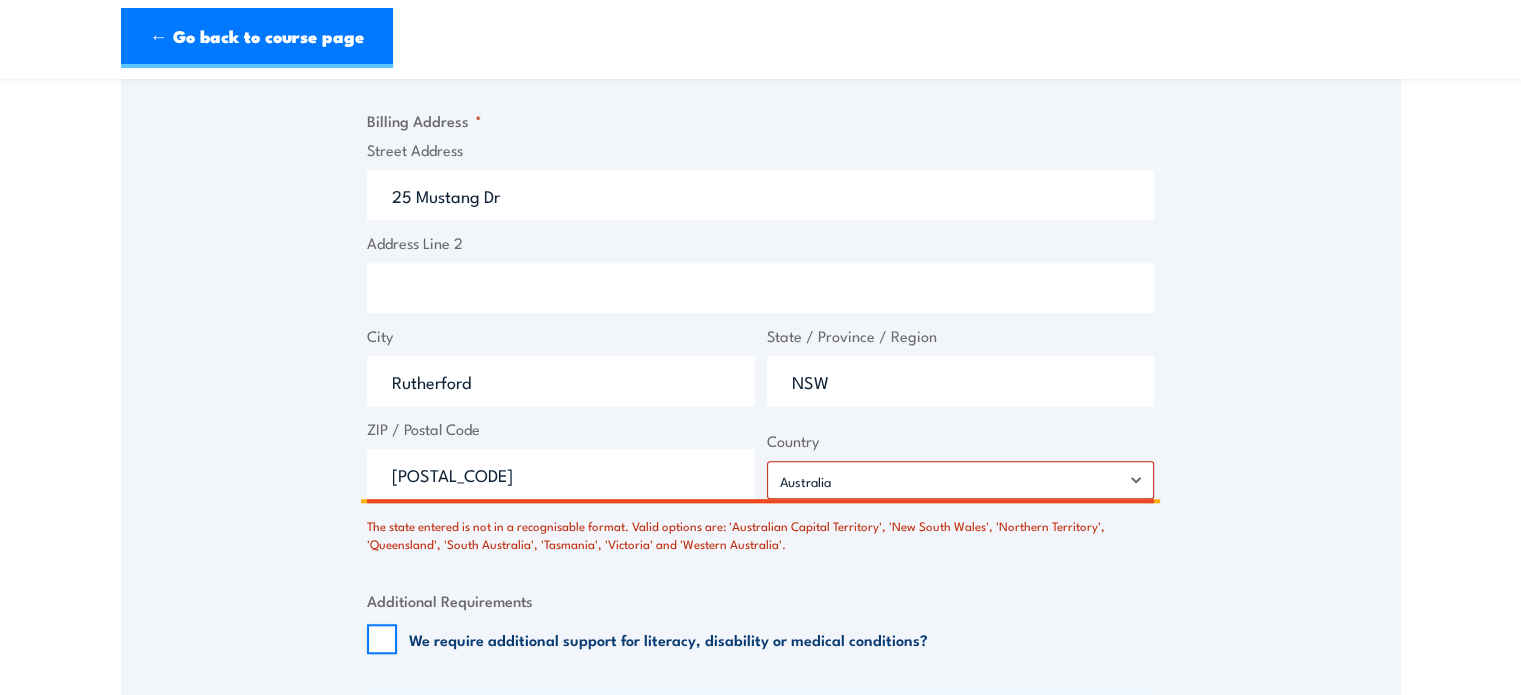 click on "[POSTAL_CODE]" at bounding box center [561, 474] 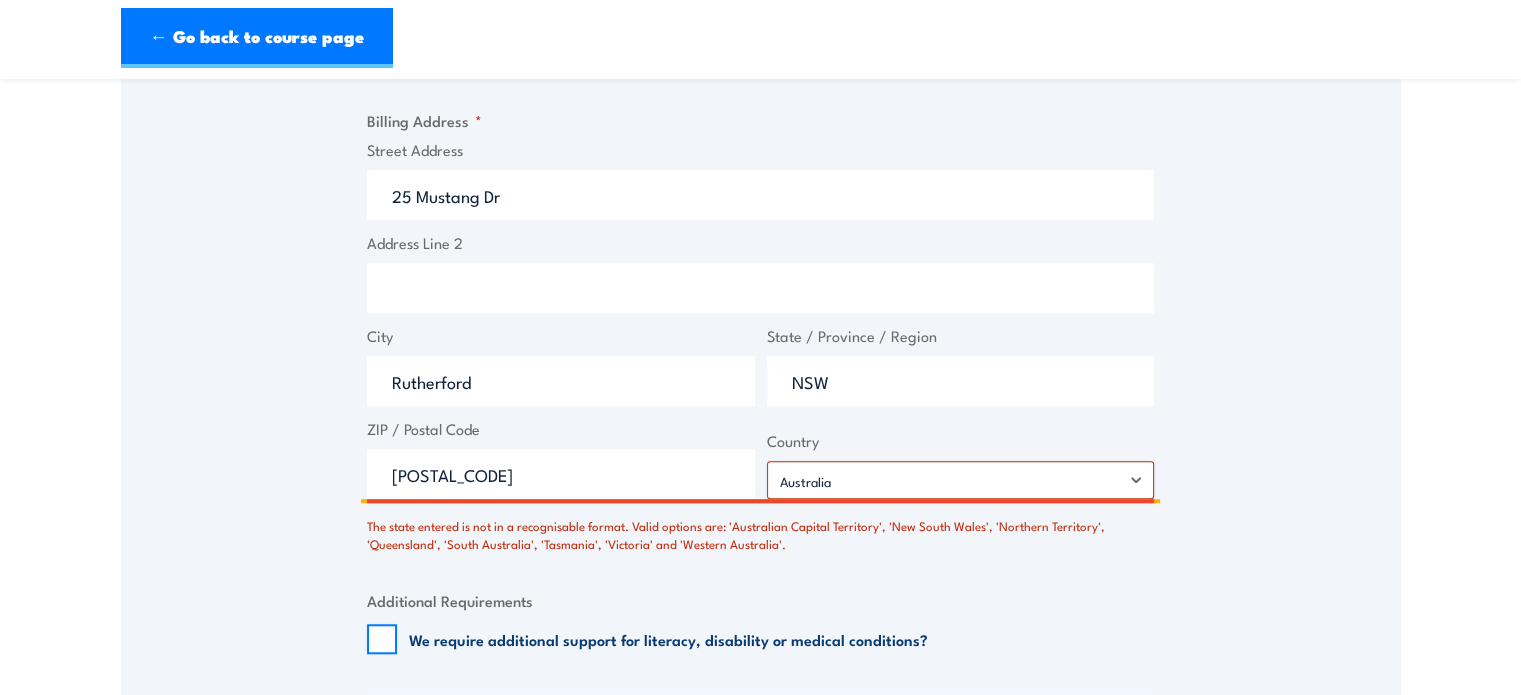 click on "Rutherford" at bounding box center (561, 381) 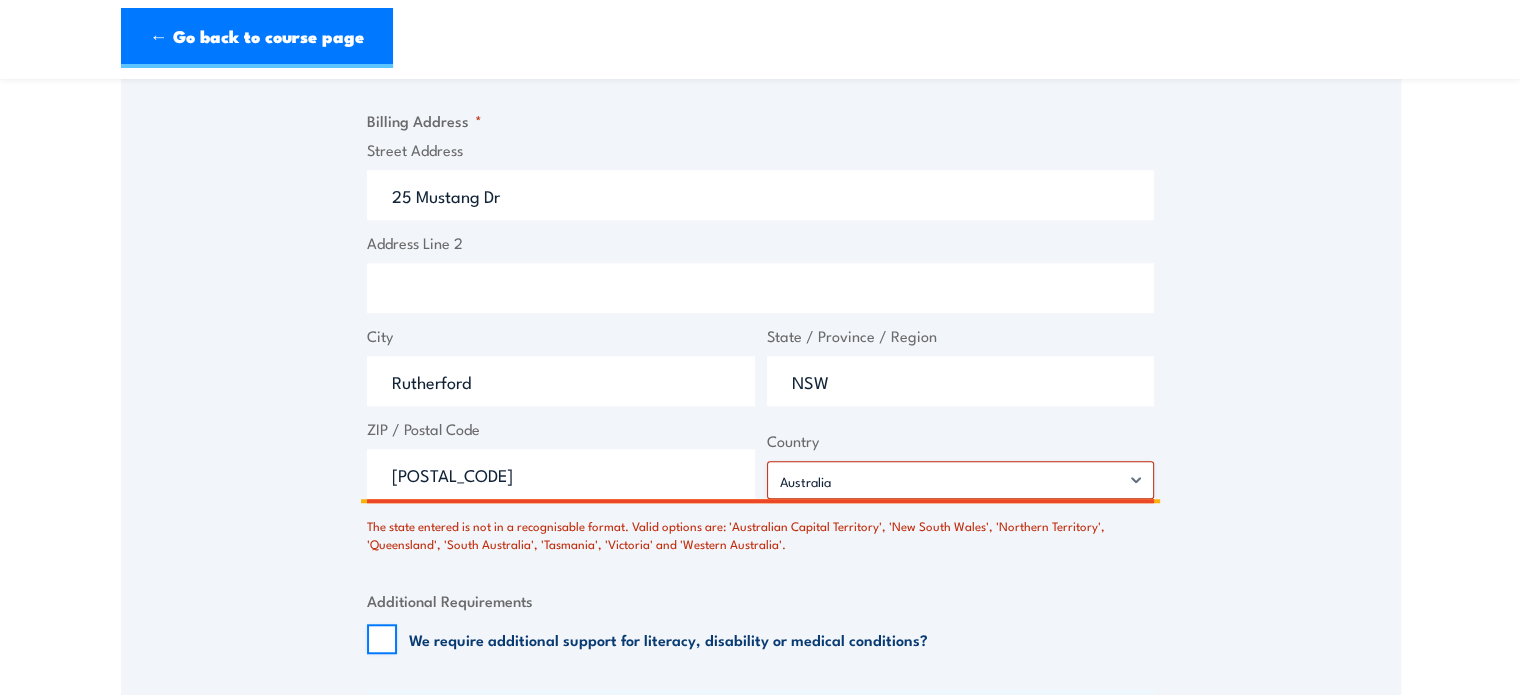 click on "25 Mustang Dr" at bounding box center (760, 195) 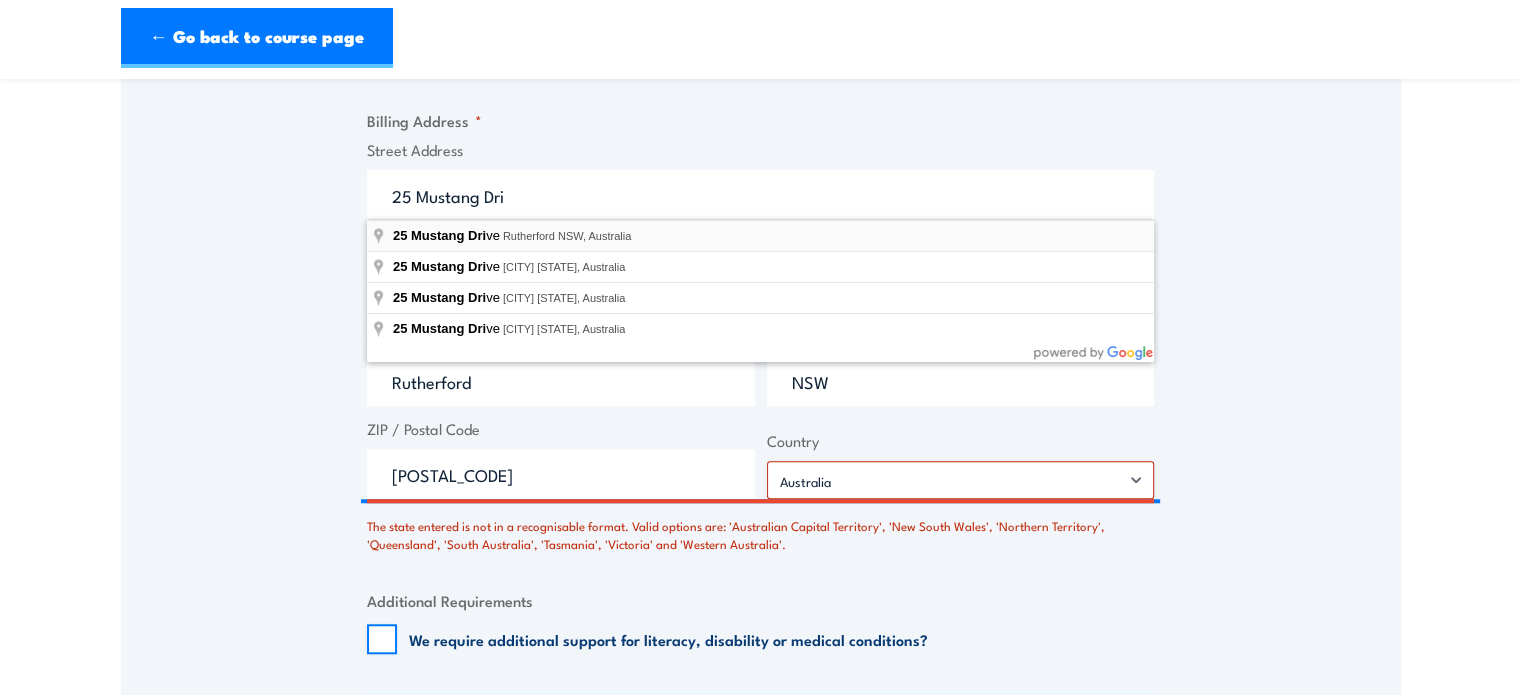 type on "25 Mustang Drive, Rutherford NSW, Australia" 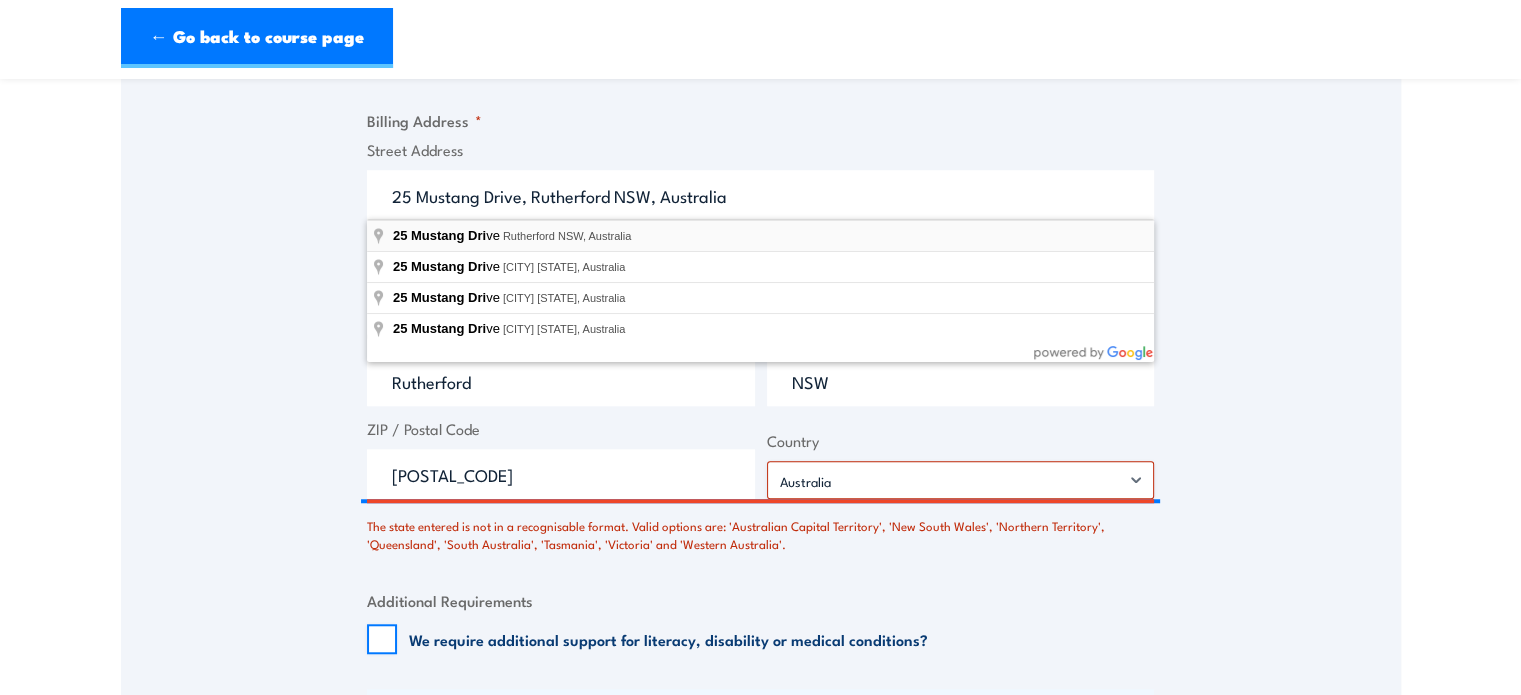 type on "25 Mustang Dr" 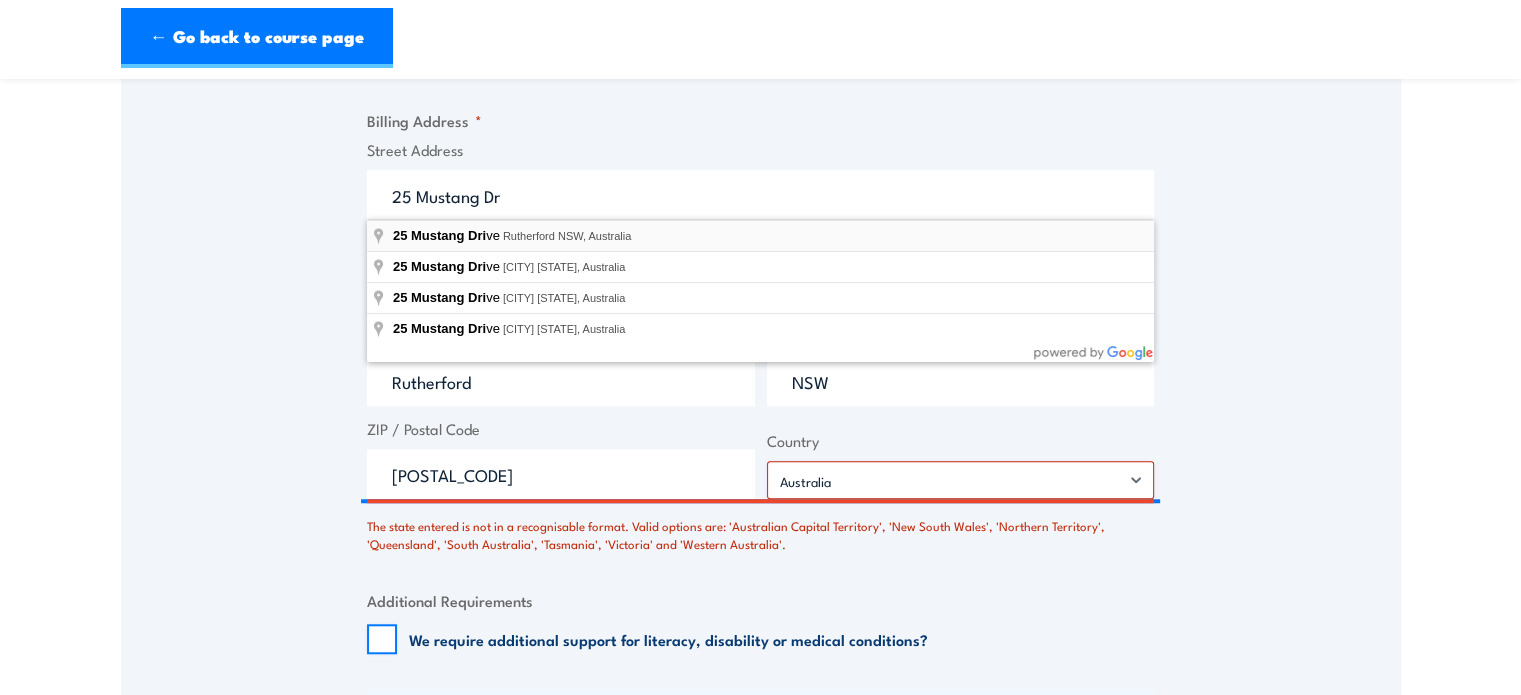 type on "New South Wales" 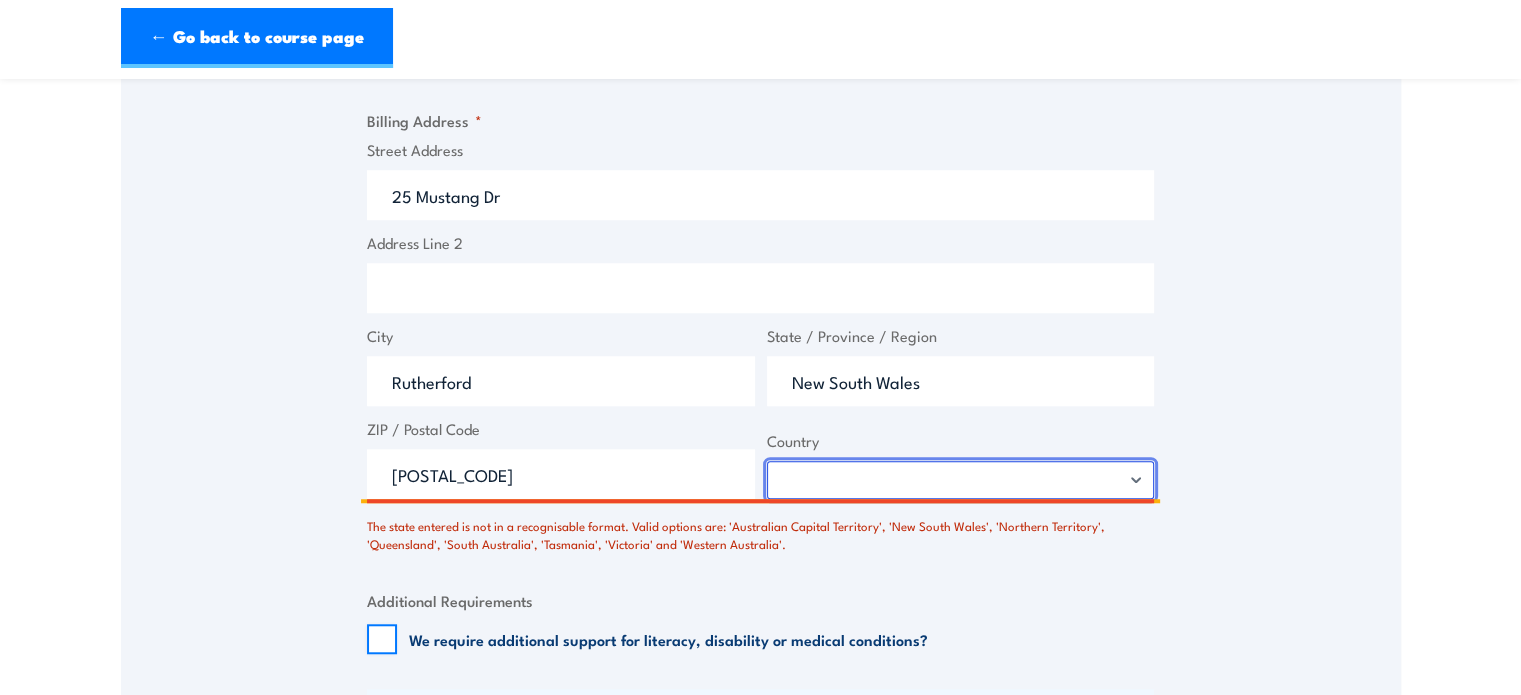 click on "Afghanistan Albania Algeria American Samoa Andorra Angola Anguilla Antarctica Antigua and Barbuda Argentina Armenia Aruba Australia Austria Azerbaijan Bahamas Bahrain Bangladesh Barbados Belarus Belgium Belize Benin Bermuda Bhutan Bolivia Bonaire, Sint Eustatius and Saba Bosnia and Herzegovina Botswana Bouvet Island Brazil British Indian Ocean Territory Brunei Darussalam Bulgaria Burkina Faso Burundi Cabo Verde Cambodia Cameroon Canada Cayman Islands Central African Republic Chad Chile China Christmas Island Cocos Islands Colombia Comoros Congo Congo, Democratic Republic of the Cook Islands Costa Rica Croatia Cuba Curaçao Cyprus Czechia Côte d'Ivoire Denmark Djibouti Dominica Dominican Republic Ecuador Egypt El Salvador Equatorial Guinea Eritrea Estonia Eswatini Ethiopia Falkland Islands Faroe Islands Fiji Finland France French Guiana French Polynesia French Southern Territories Gabon Gambia Georgia Germany Ghana Gibraltar Greece Greenland Grenada Guadeloupe Guam Guatemala Guernsey Guinea Guinea-Bissau Iran" at bounding box center [961, 480] 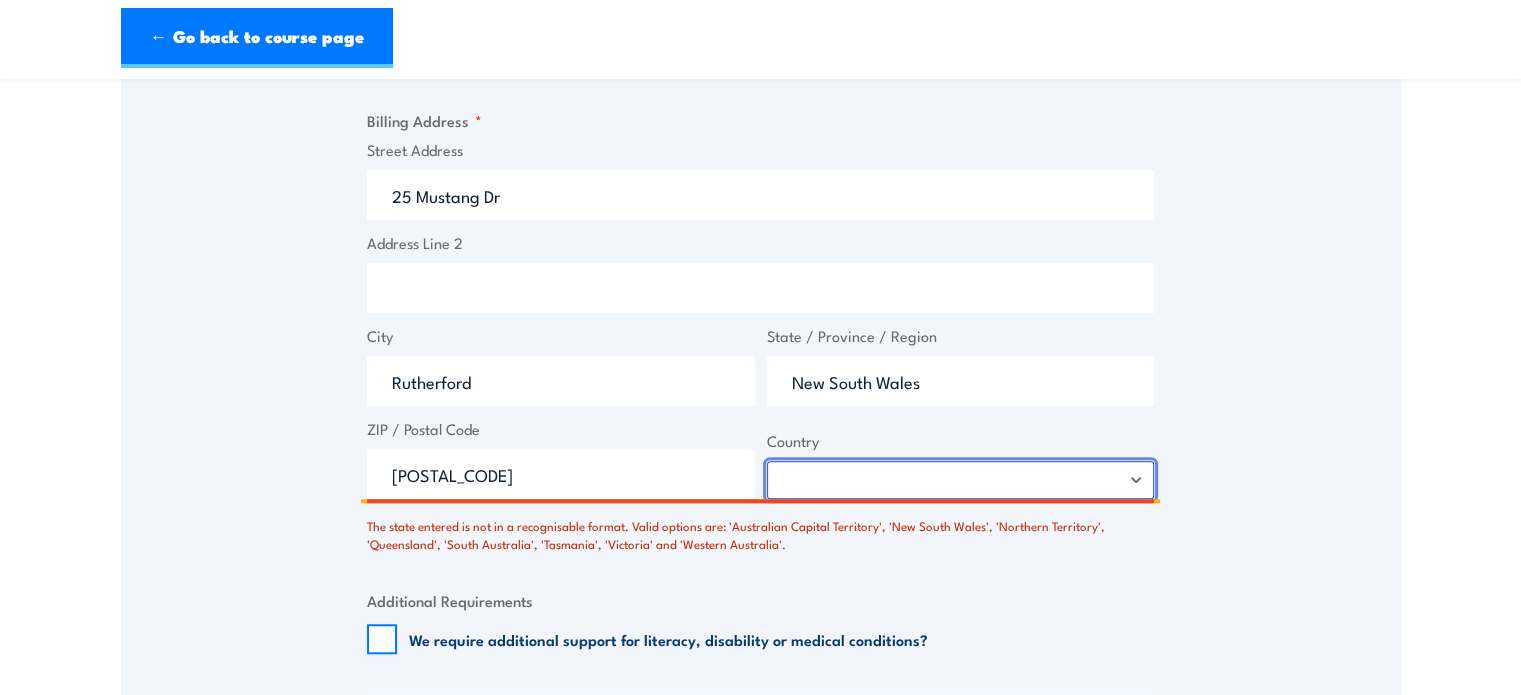 select on "Australia" 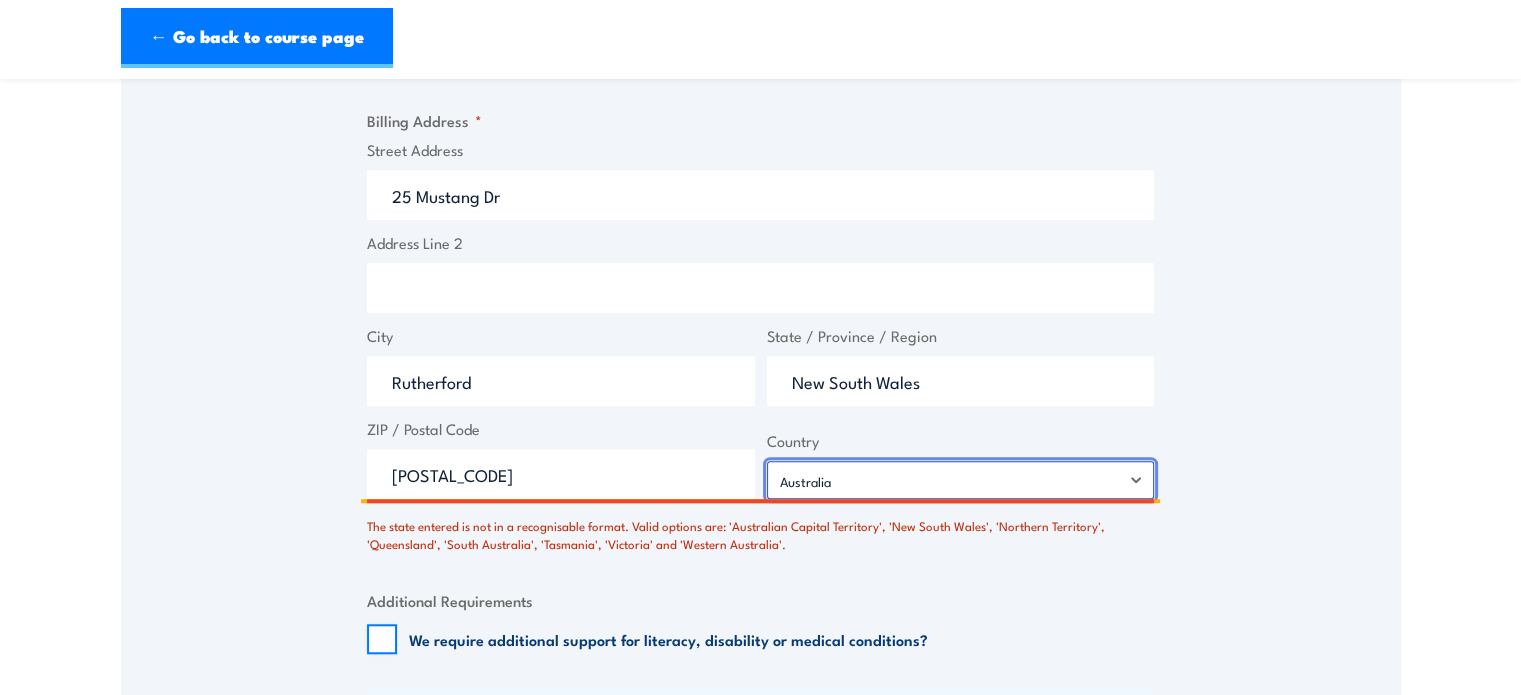 click on "Afghanistan Albania Algeria American Samoa Andorra Angola Anguilla Antarctica Antigua and Barbuda Argentina Armenia Aruba Australia Austria Azerbaijan Bahamas Bahrain Bangladesh Barbados Belarus Belgium Belize Benin Bermuda Bhutan Bolivia Bonaire, Sint Eustatius and Saba Bosnia and Herzegovina Botswana Bouvet Island Brazil British Indian Ocean Territory Brunei Darussalam Bulgaria Burkina Faso Burundi Cabo Verde Cambodia Cameroon Canada Cayman Islands Central African Republic Chad Chile China Christmas Island Cocos Islands Colombia Comoros Congo Congo, Democratic Republic of the Cook Islands Costa Rica Croatia Cuba Curaçao Cyprus Czechia Côte d'Ivoire Denmark Djibouti Dominica Dominican Republic Ecuador Egypt El Salvador Equatorial Guinea Eritrea Estonia Eswatini Ethiopia Falkland Islands Faroe Islands Fiji Finland France French Guiana French Polynesia French Southern Territories Gabon Gambia Georgia Germany Ghana Gibraltar Greece Greenland Grenada Guadeloupe Guam Guatemala Guernsey Guinea Guinea-Bissau Iran" at bounding box center [961, 480] 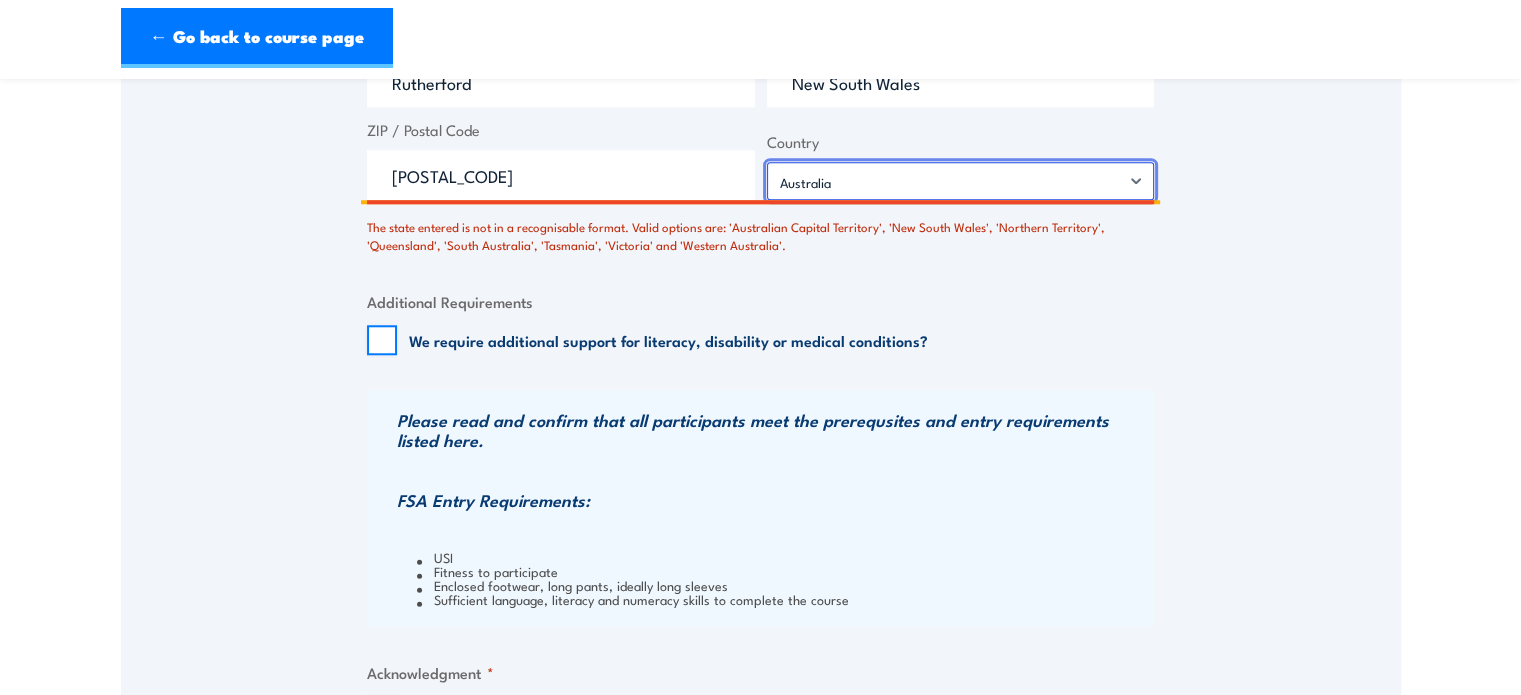 scroll, scrollTop: 1805, scrollLeft: 0, axis: vertical 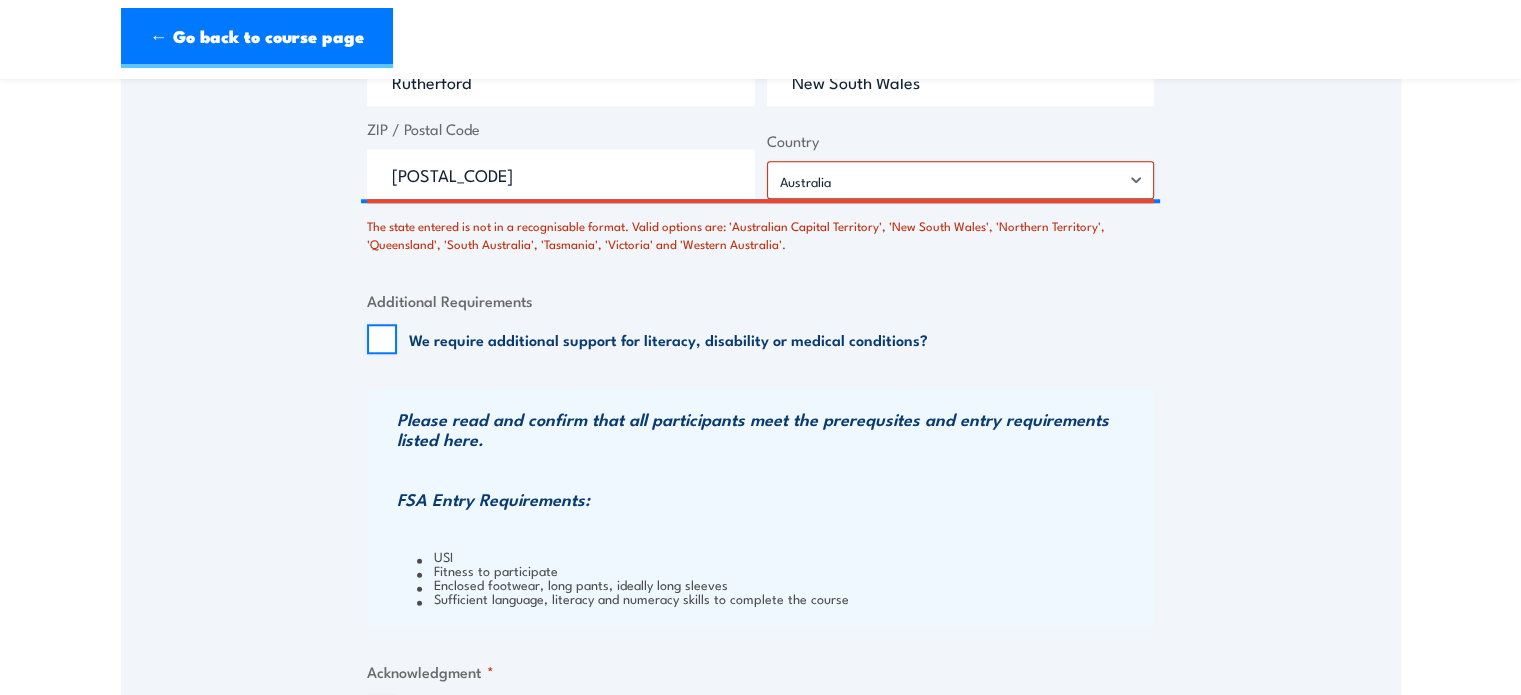 click on "Speak to a specialist
CALL  [PHONE]
CALL  [PHONE]
There was a problem with your submission. Please review the fields below.
" * " indicates required fields
1 Billing Details 2 Participants 3 Payment
Billing details I am enroling as: *
An individual (I am paying for this myself)" at bounding box center (761, -281) 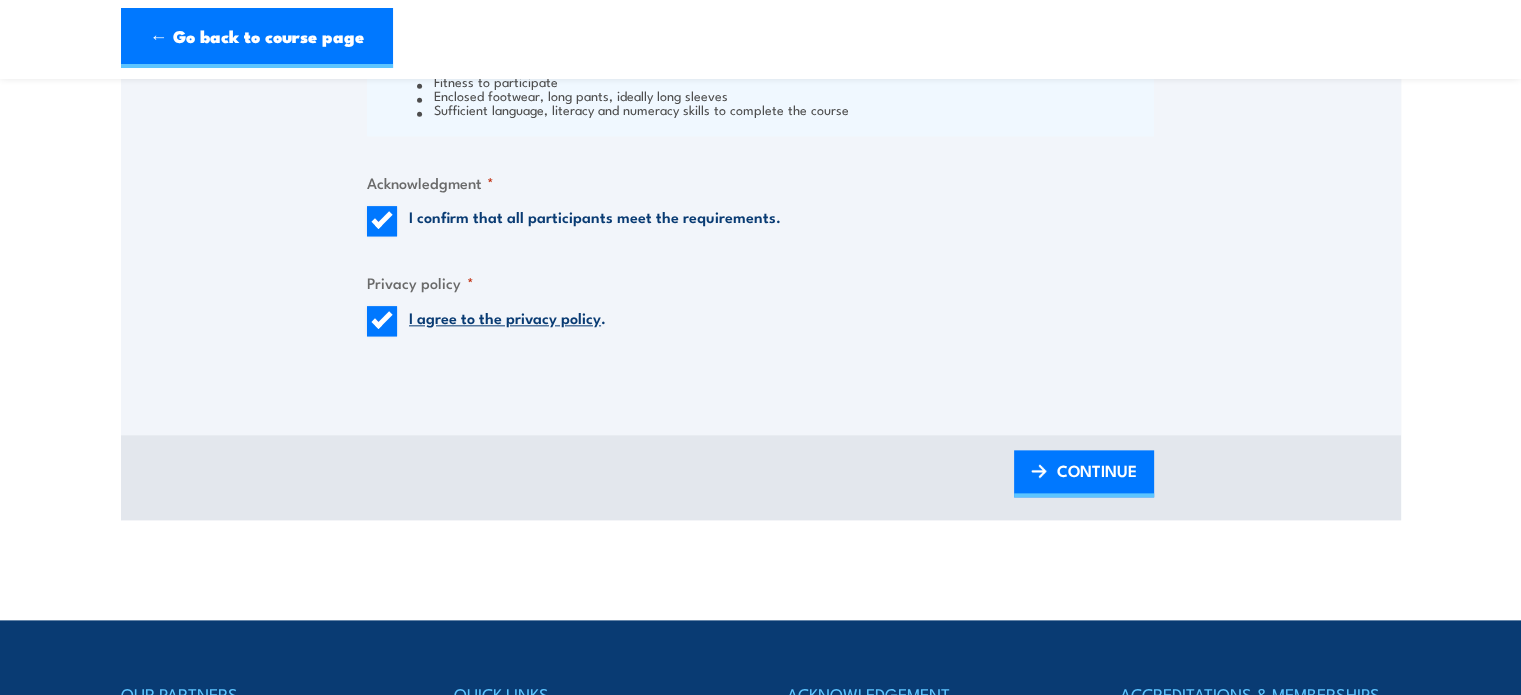 scroll, scrollTop: 2305, scrollLeft: 0, axis: vertical 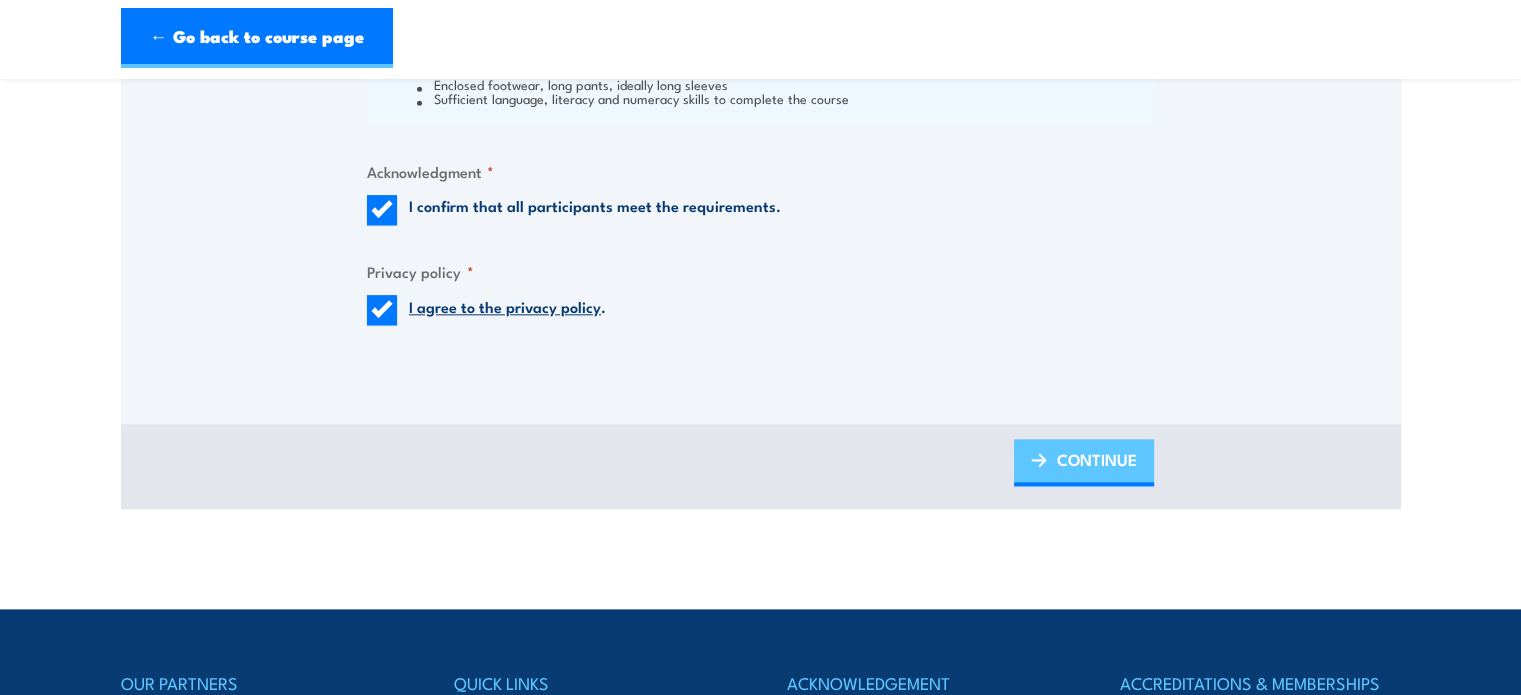 click on "CONTINUE" at bounding box center (1097, 459) 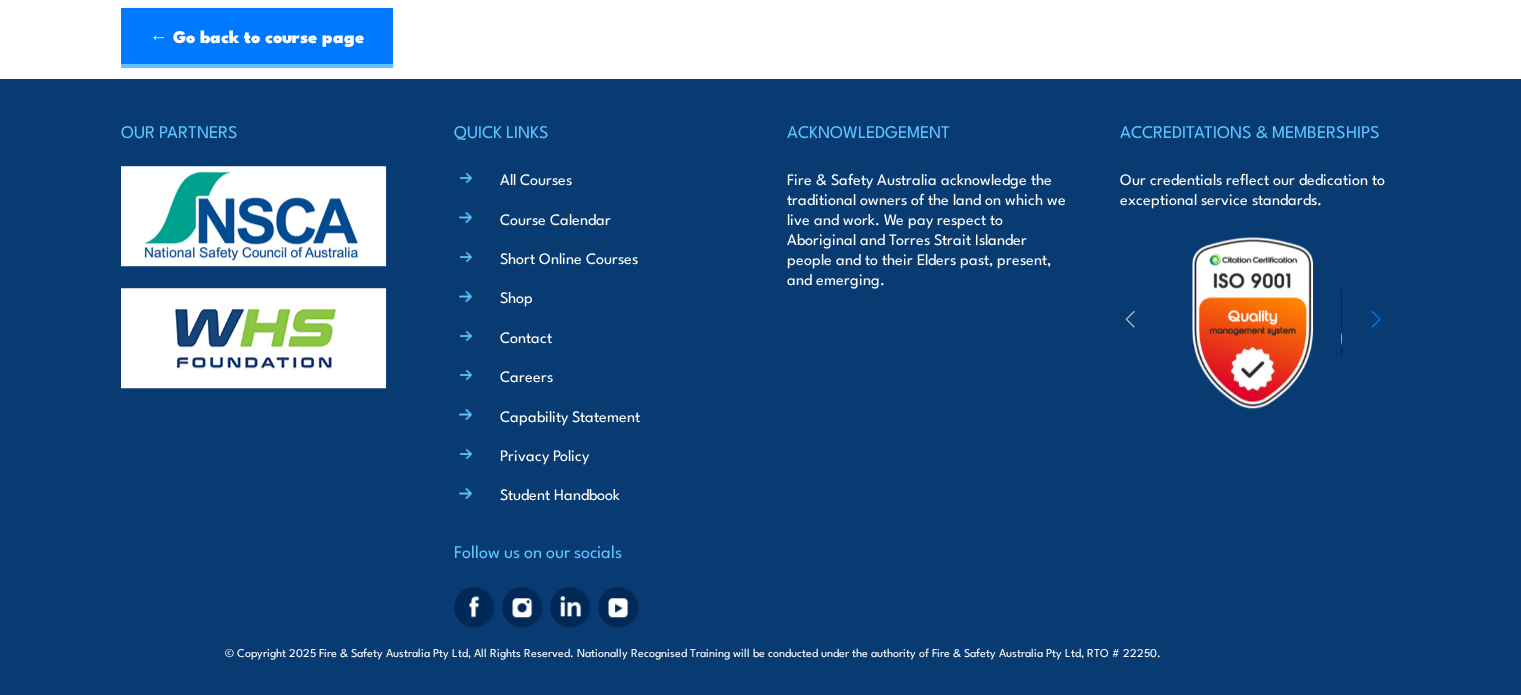 scroll, scrollTop: 1499, scrollLeft: 0, axis: vertical 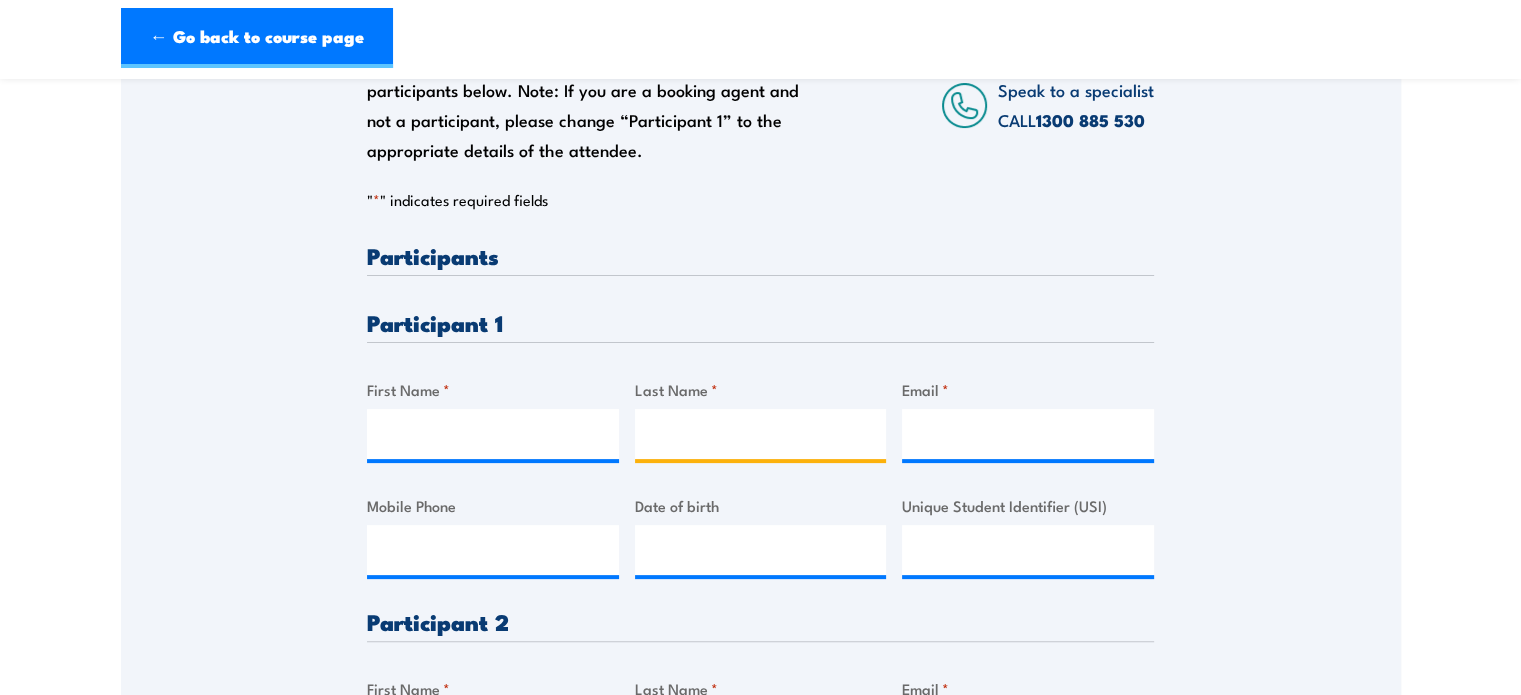 click on "Last Name *" at bounding box center (761, 434) 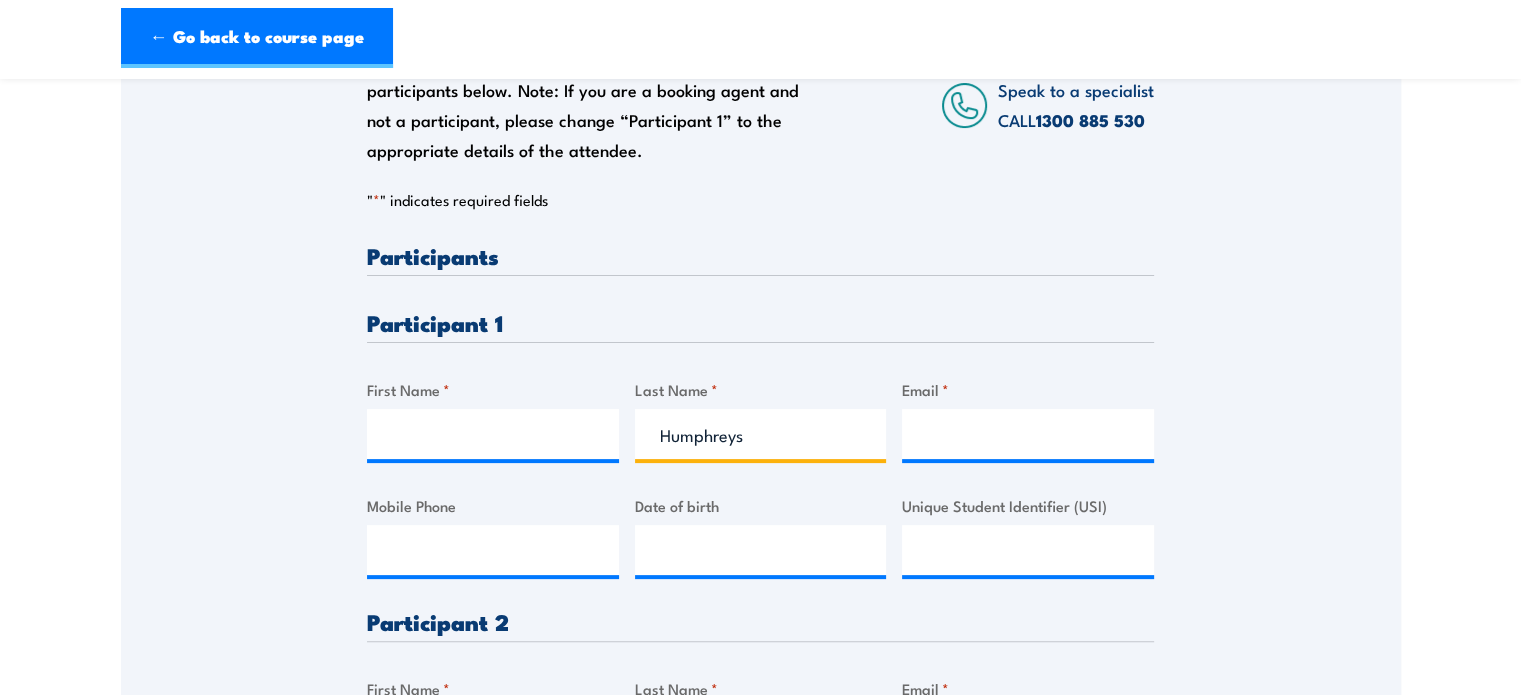 type on "Humphreys" 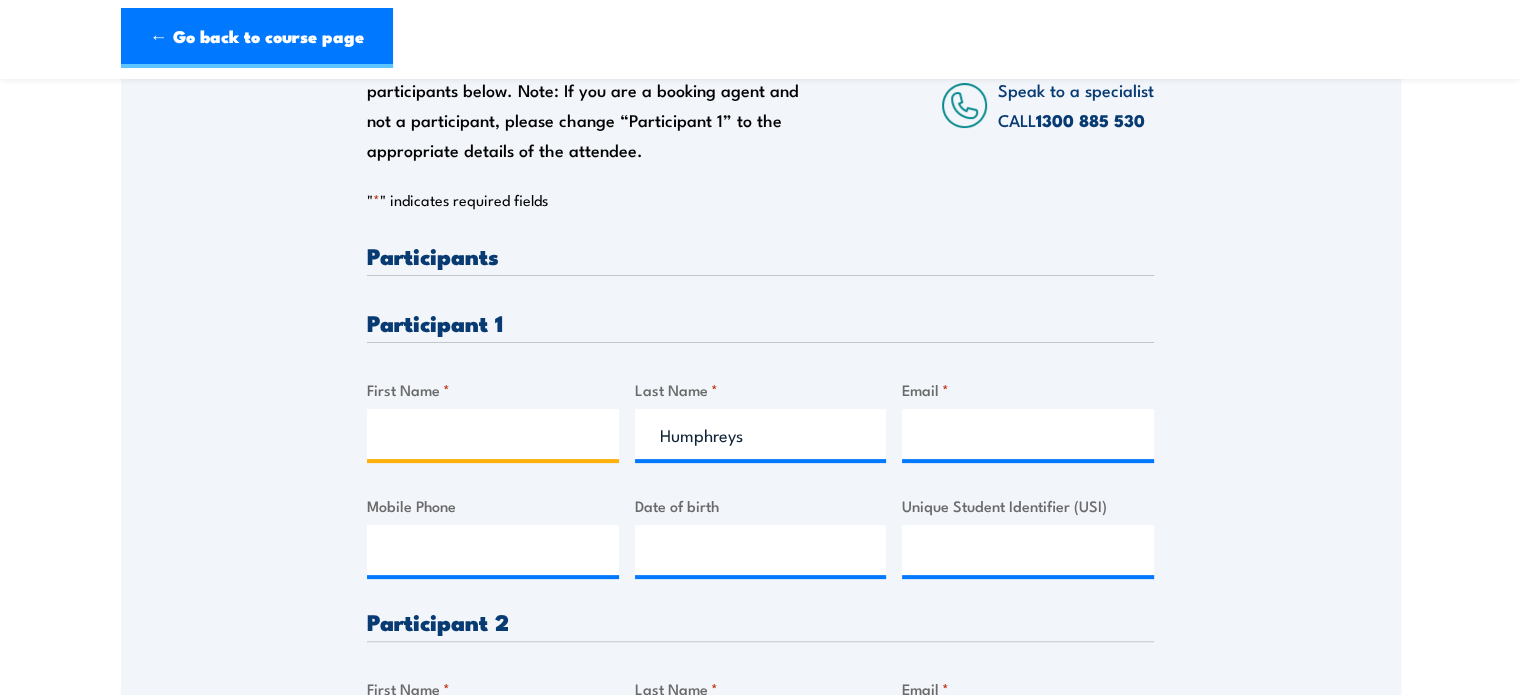 click on "First Name *" at bounding box center [493, 434] 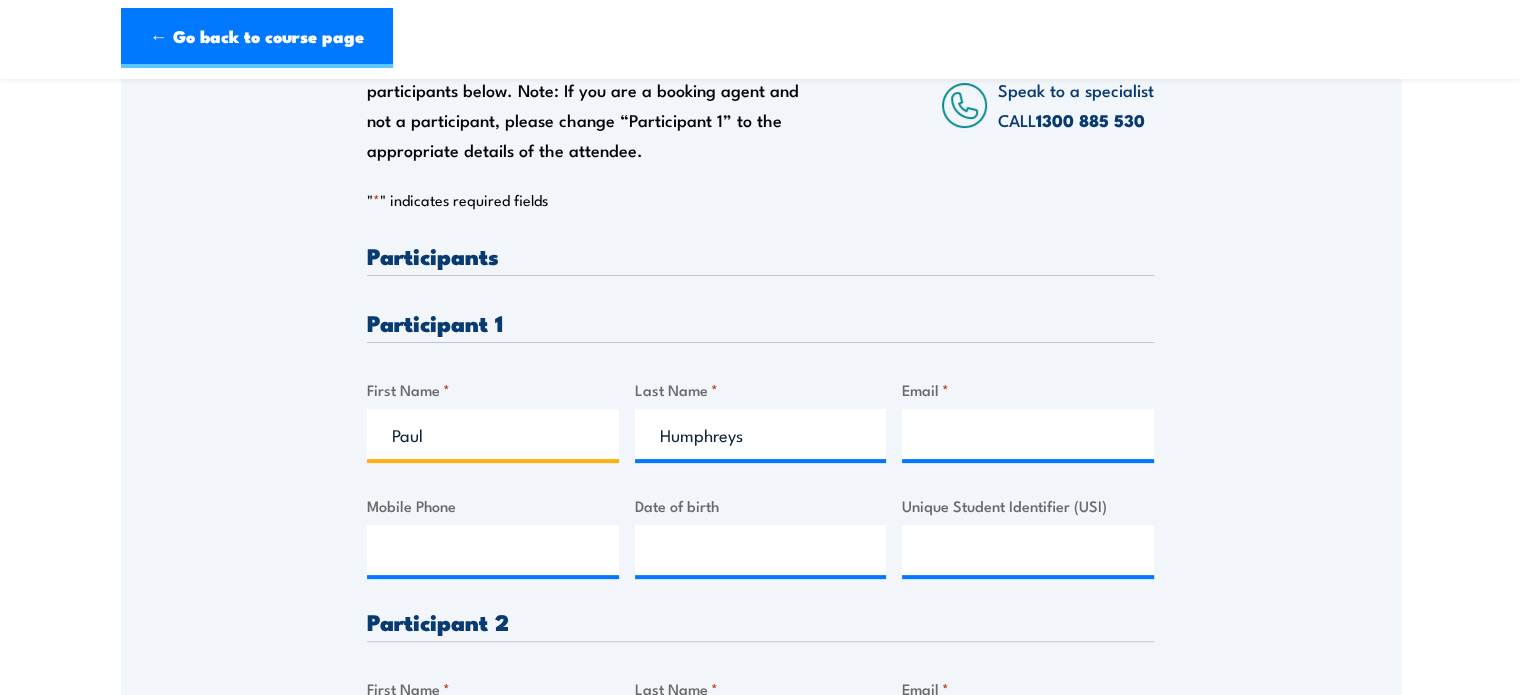 type on "Paul" 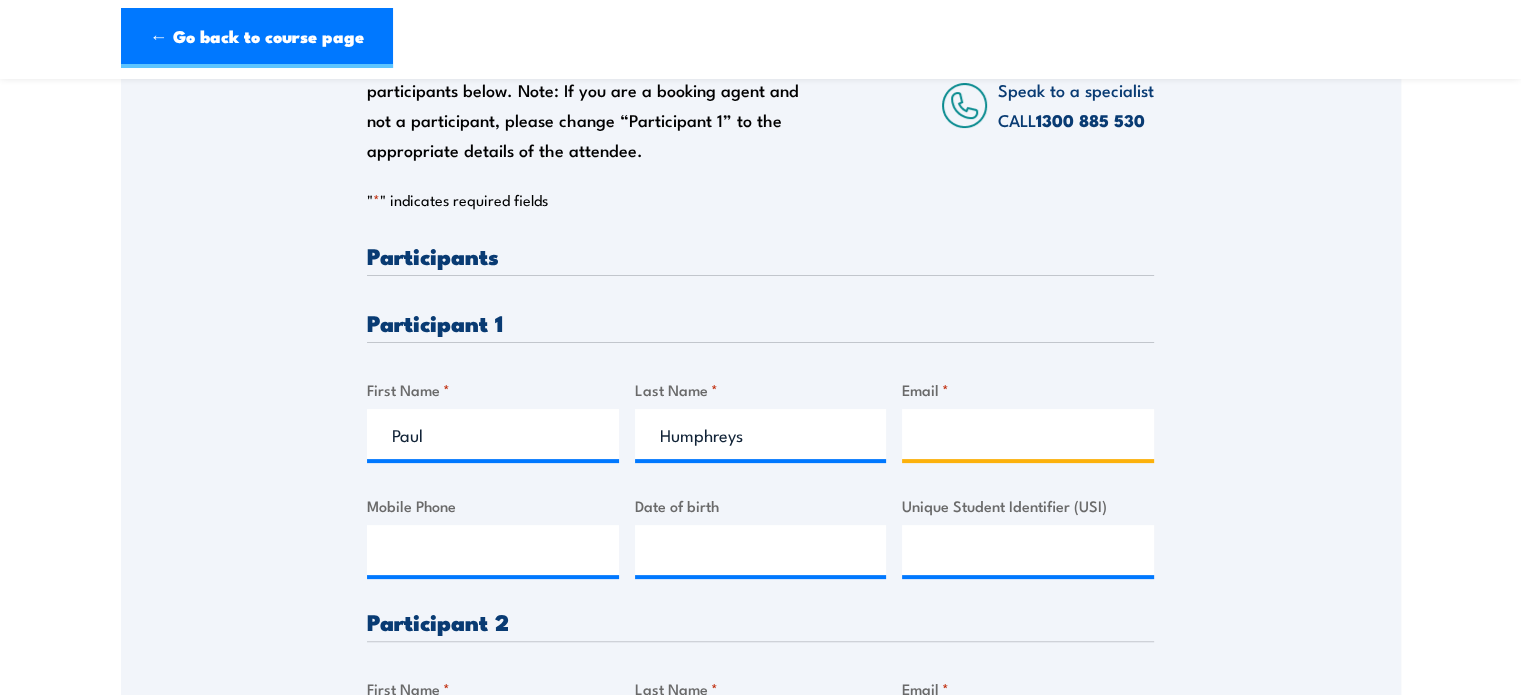 click on "Email *" at bounding box center [1028, 434] 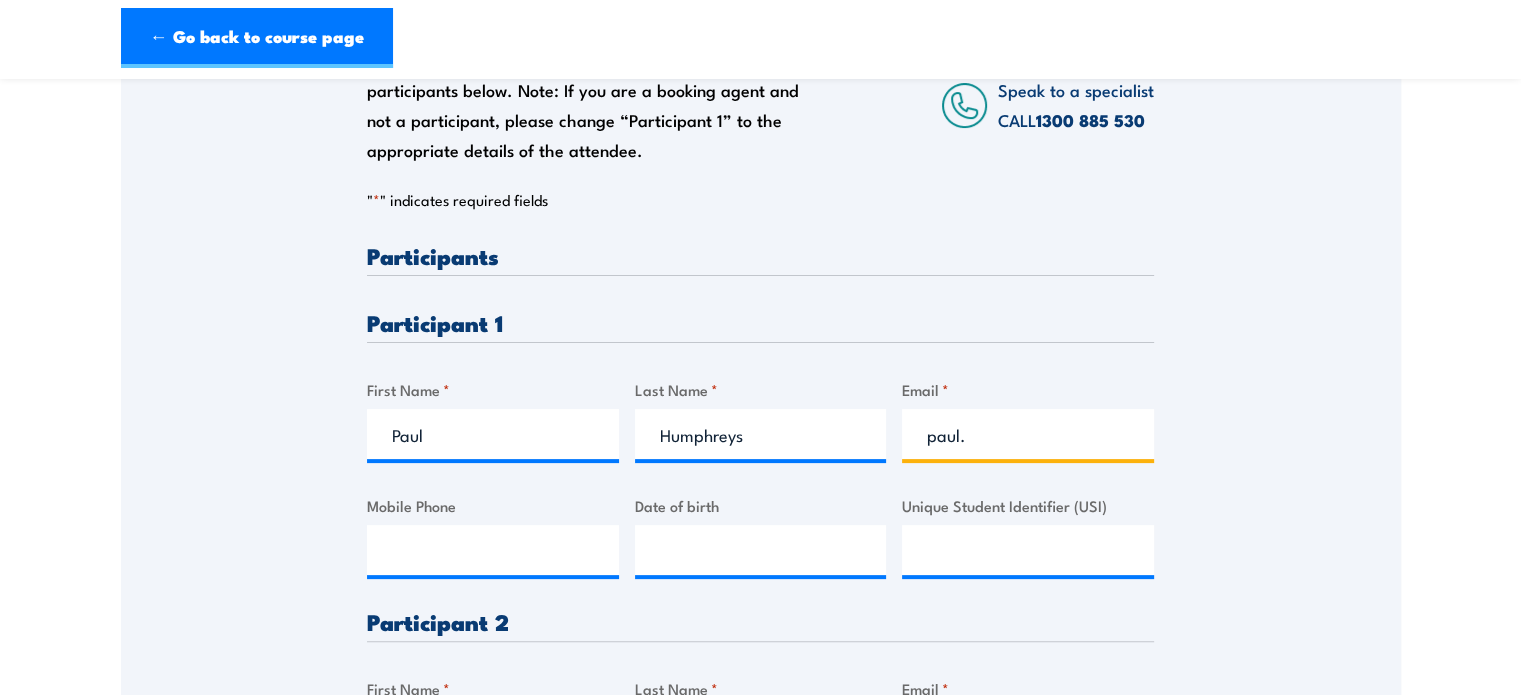 paste on "Humphreys" 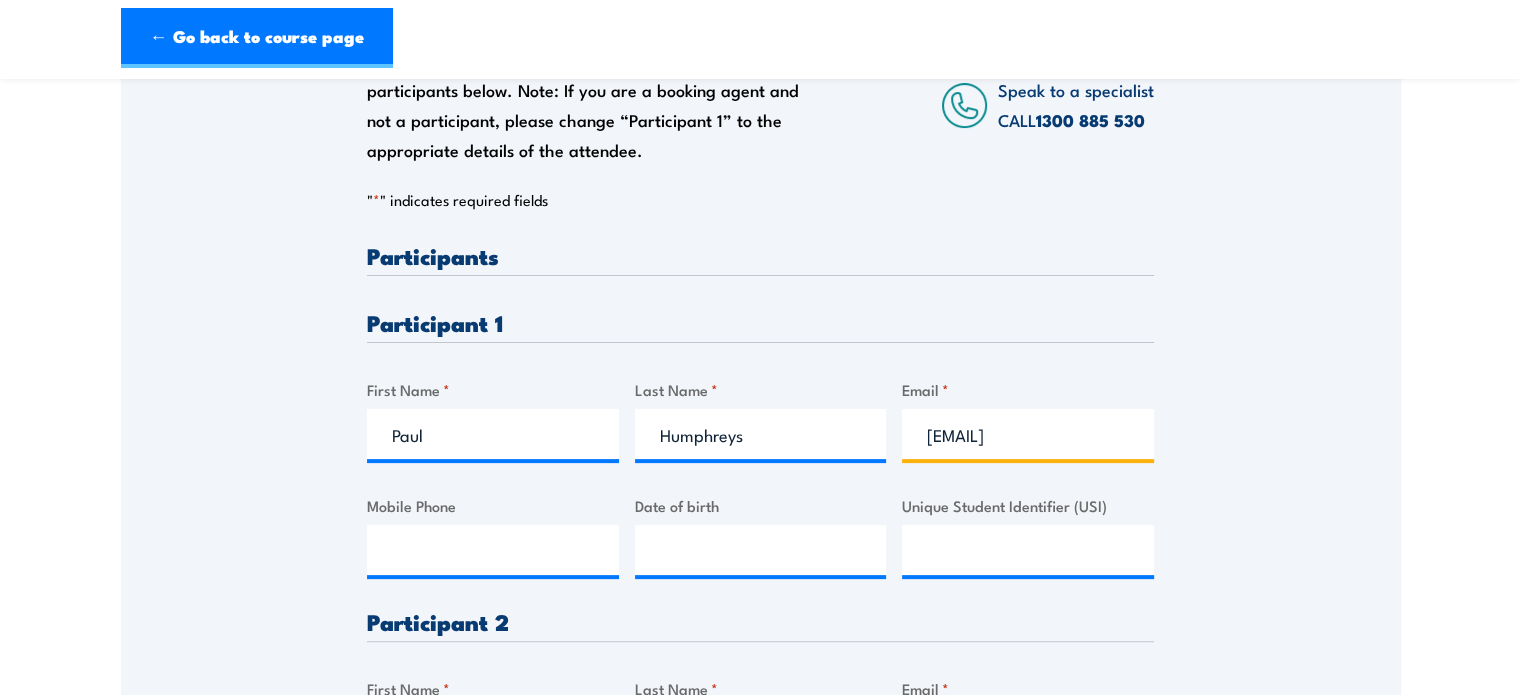 scroll, scrollTop: 0, scrollLeft: 54, axis: horizontal 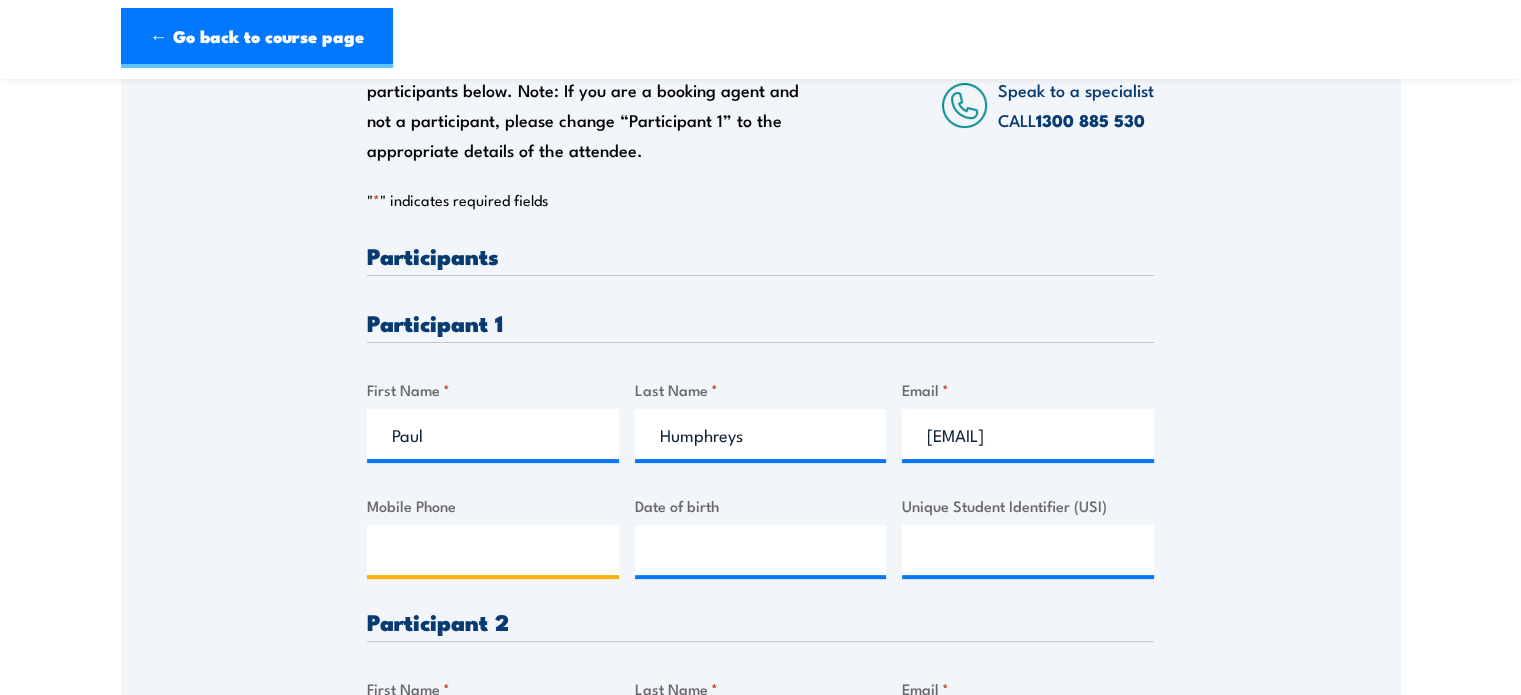 click on "Mobile Phone" at bounding box center (493, 550) 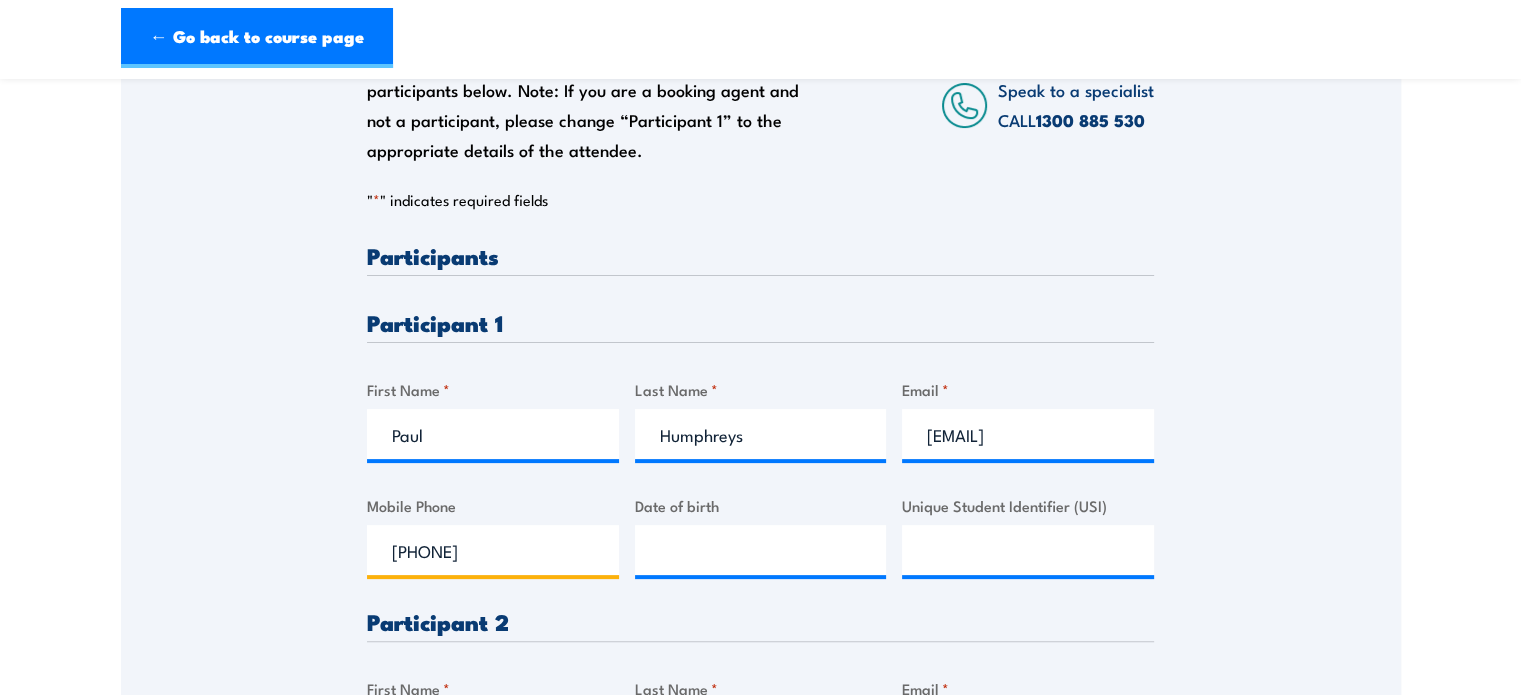 type on "[PHONE]" 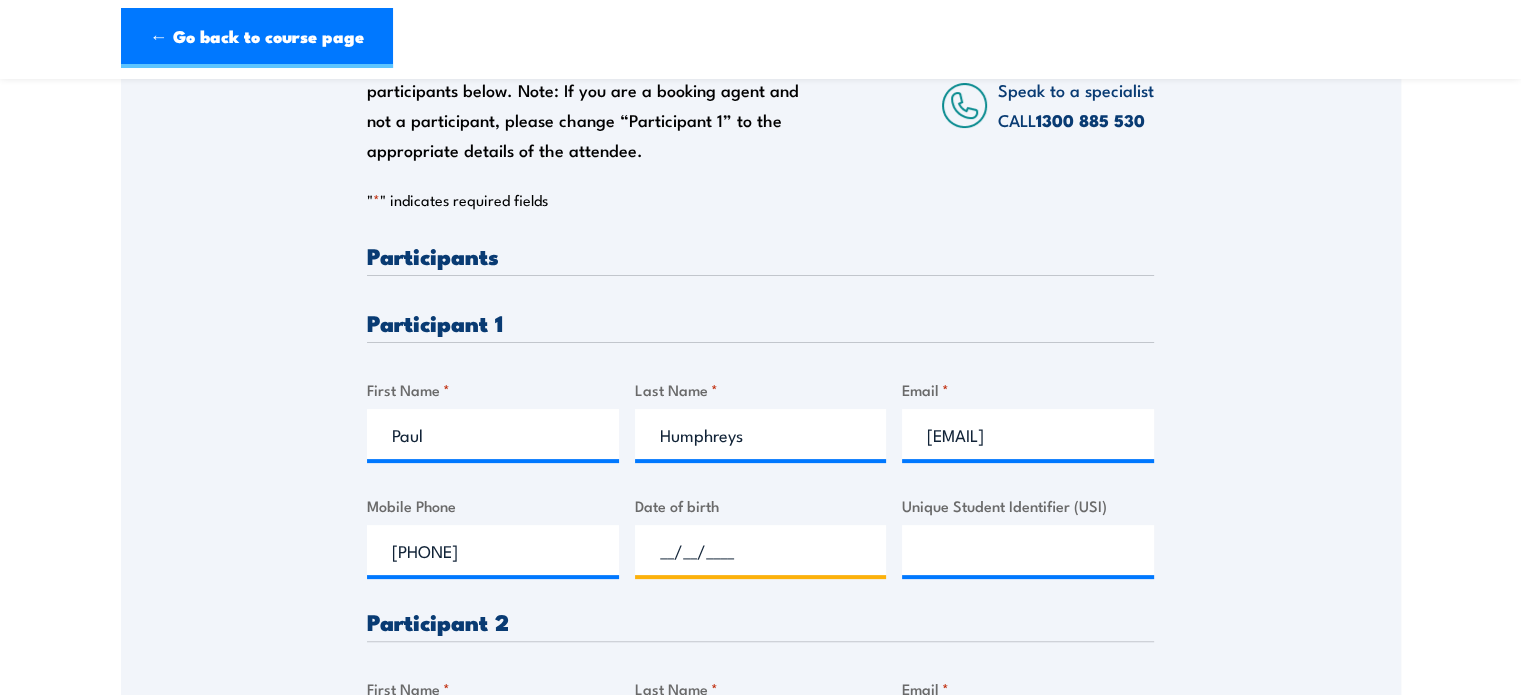click on "__/__/____" at bounding box center (761, 550) 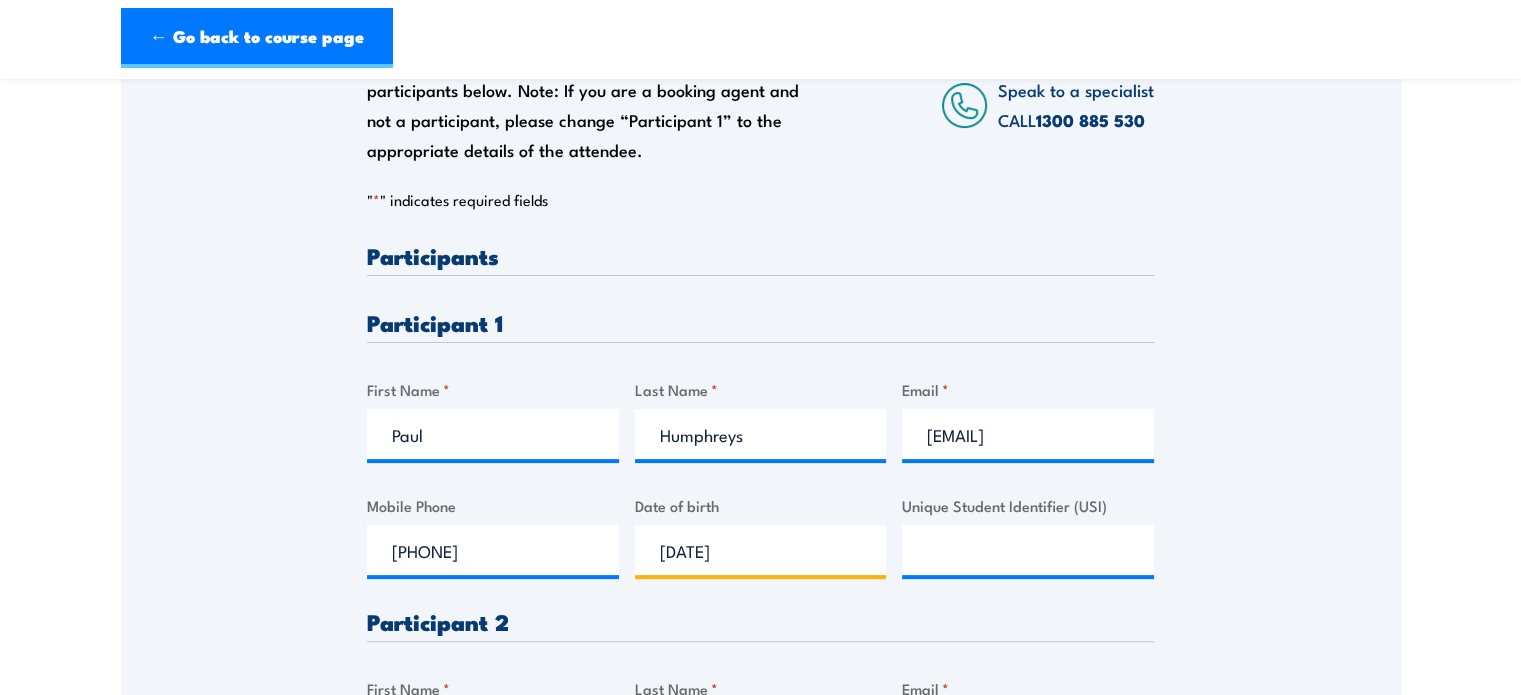 type on "[DATE]" 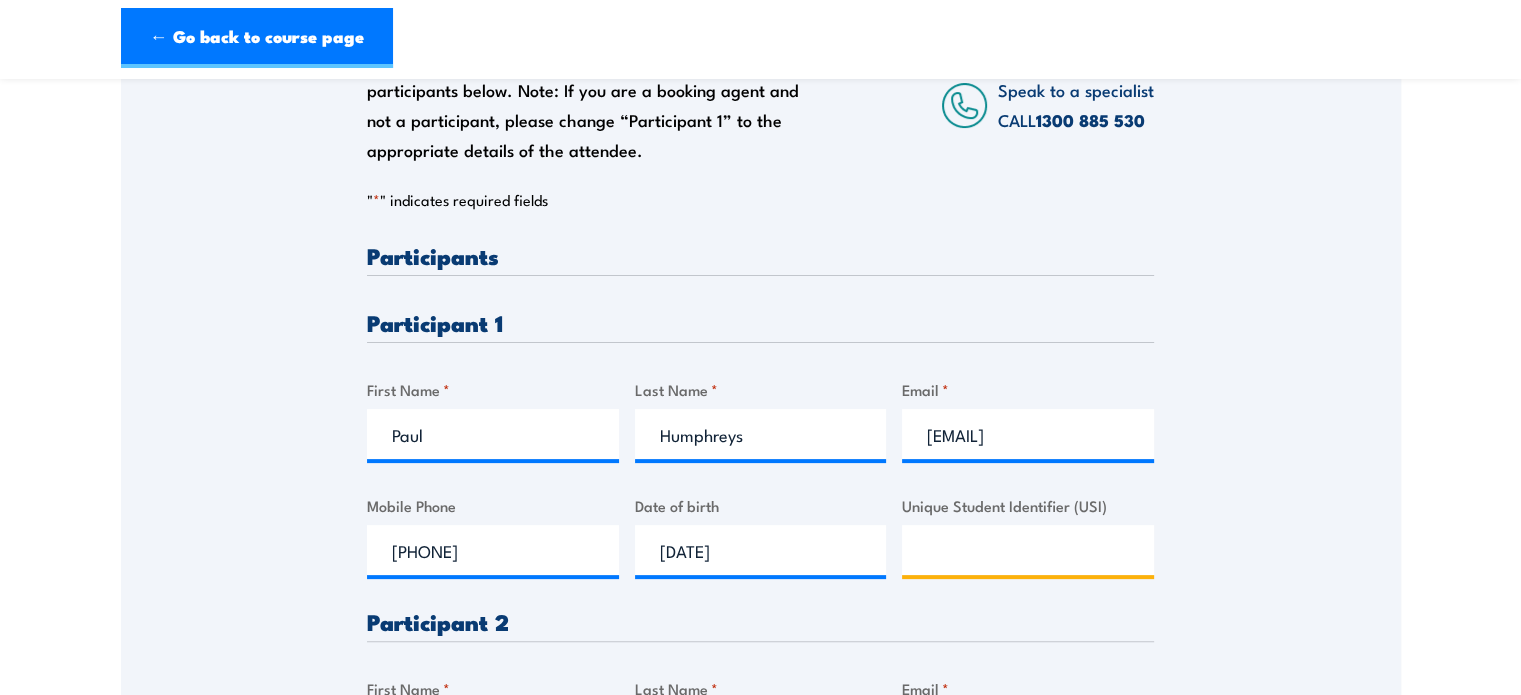 click on "Unique Student Identifier (USI)" at bounding box center [1028, 550] 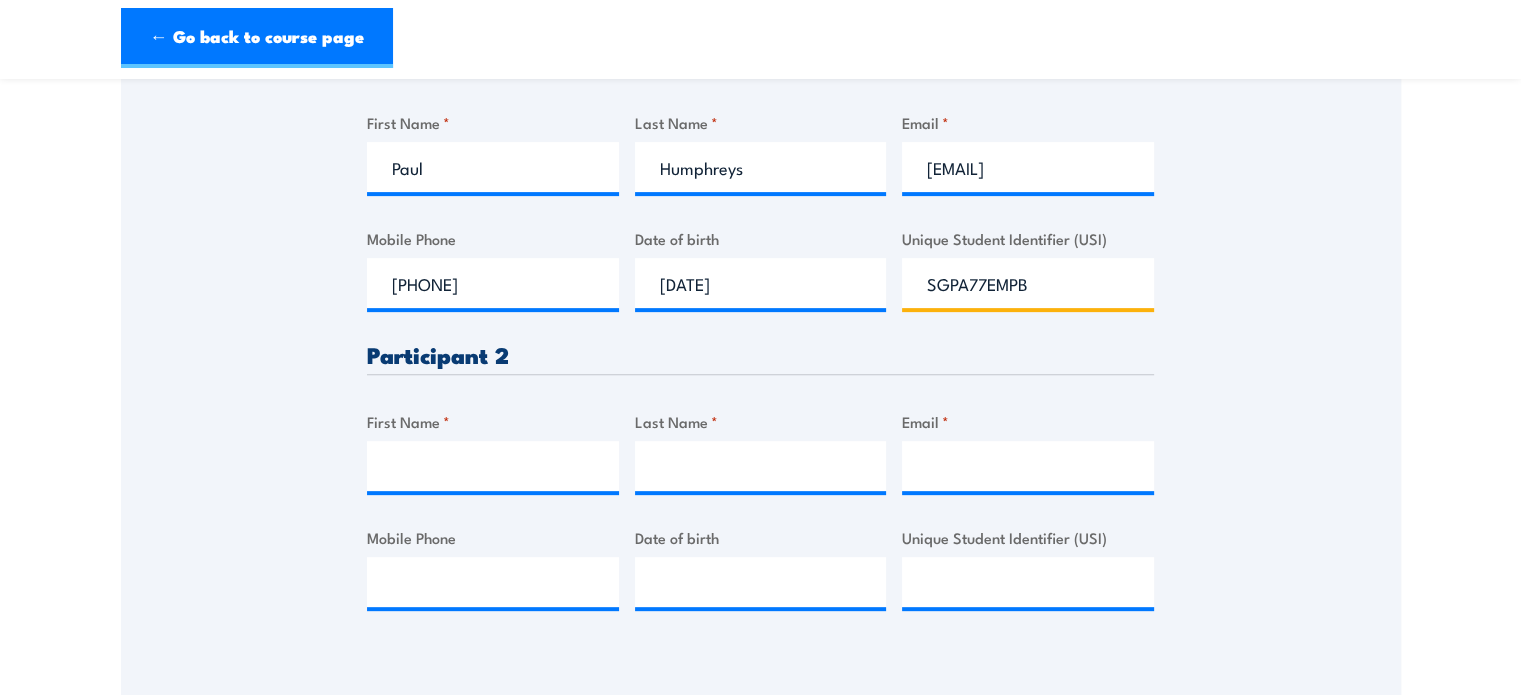 scroll, scrollTop: 700, scrollLeft: 0, axis: vertical 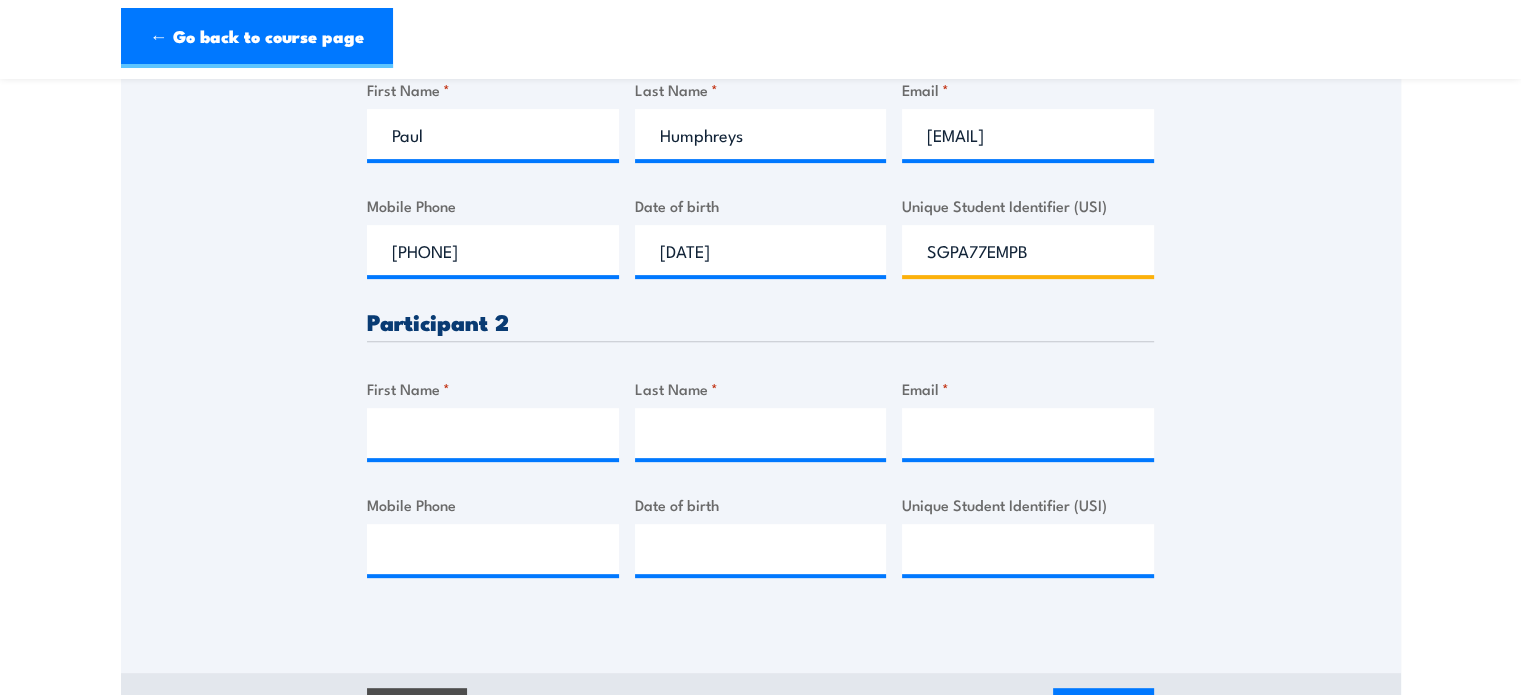 type on "SGPA77EMPB" 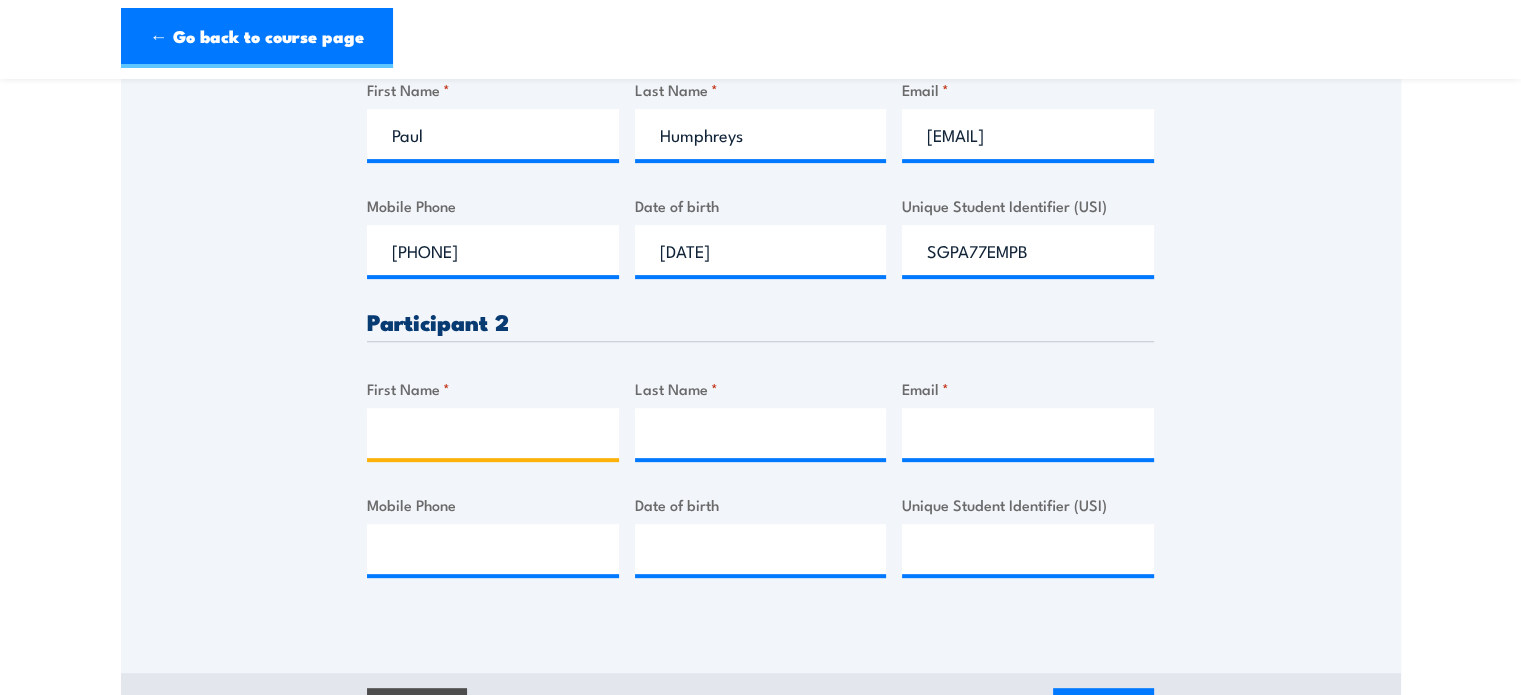 click on "First Name *" at bounding box center [493, 433] 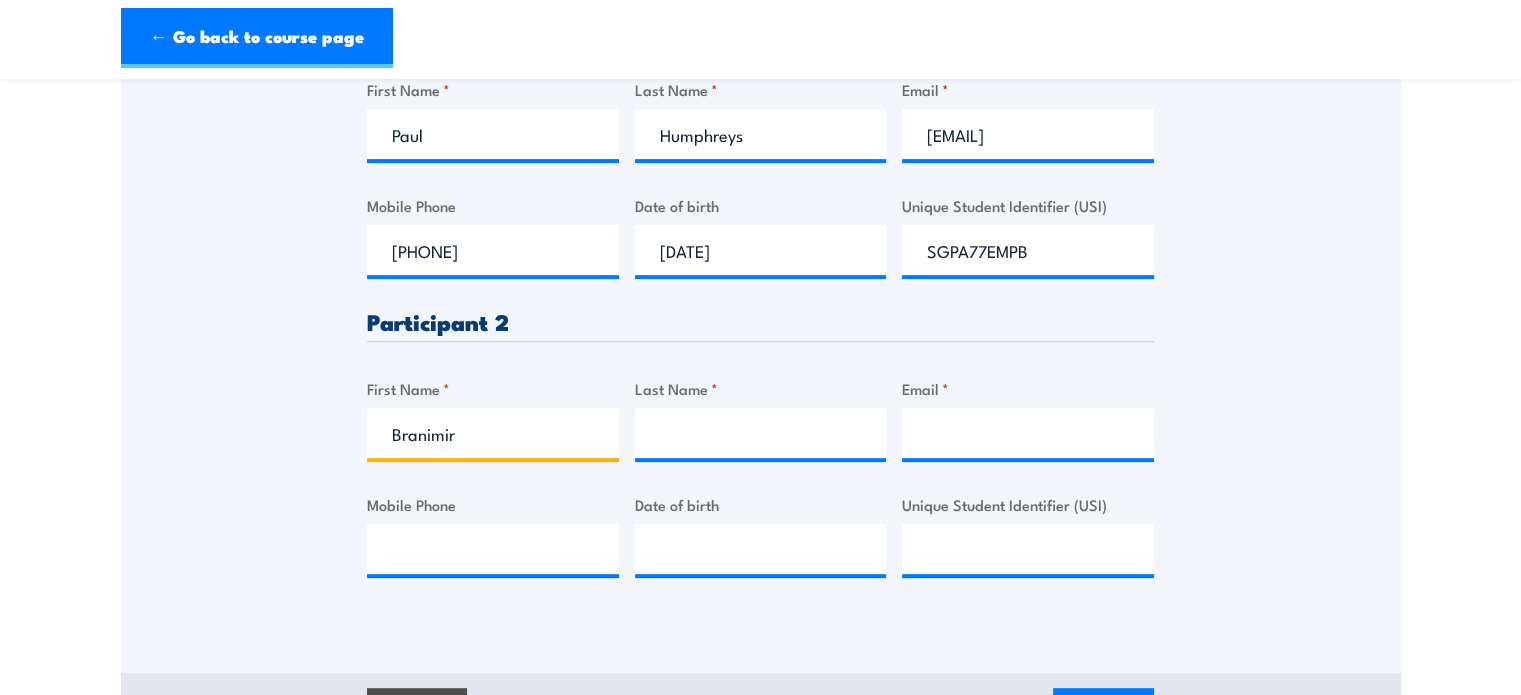 type on "Branimir" 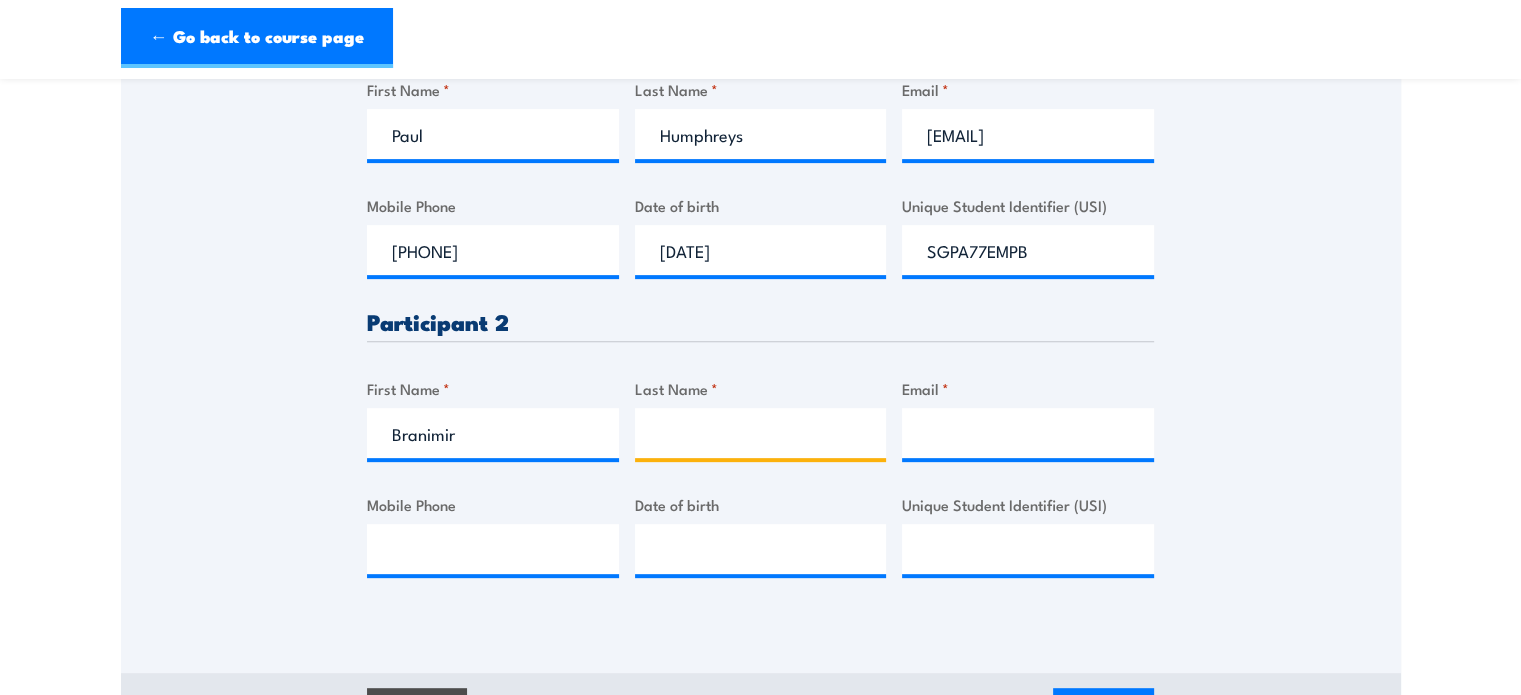 click on "Last Name *" at bounding box center [761, 433] 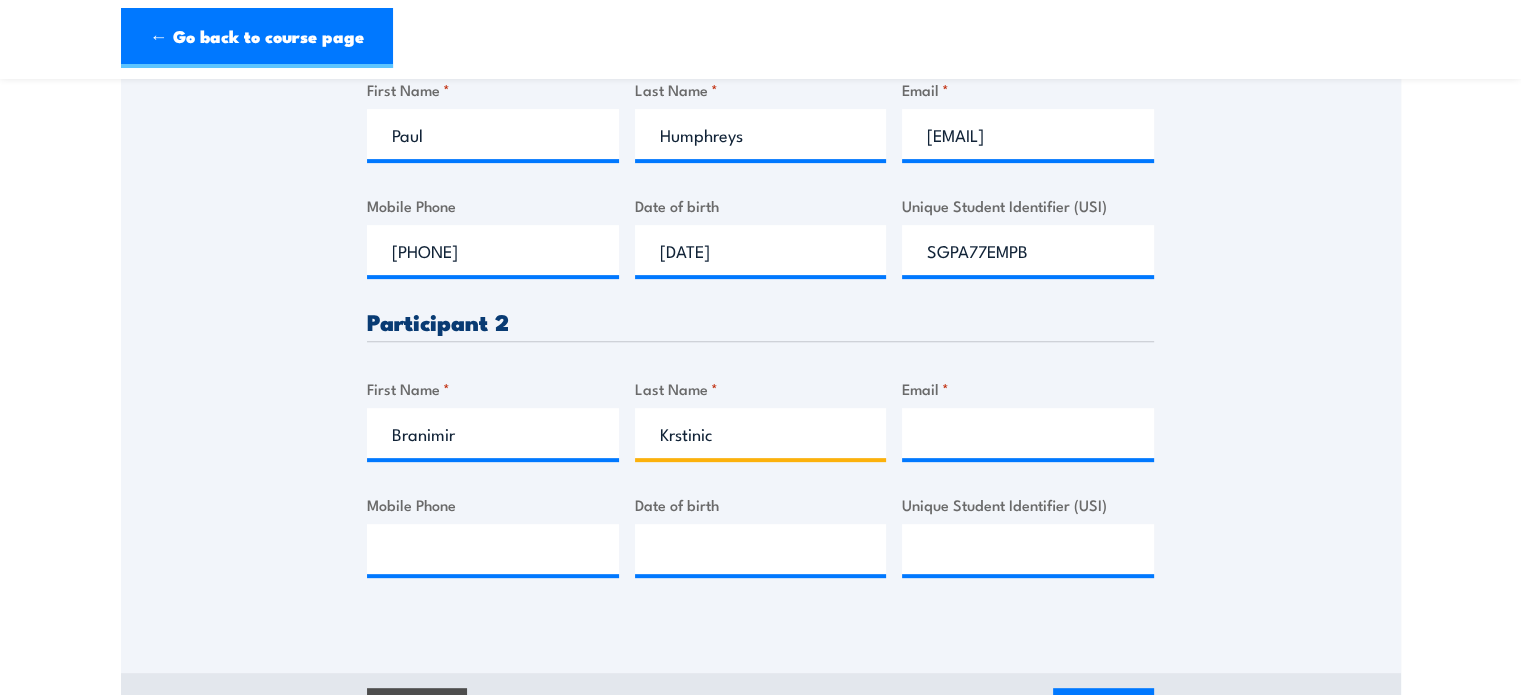 type on "Krstinic" 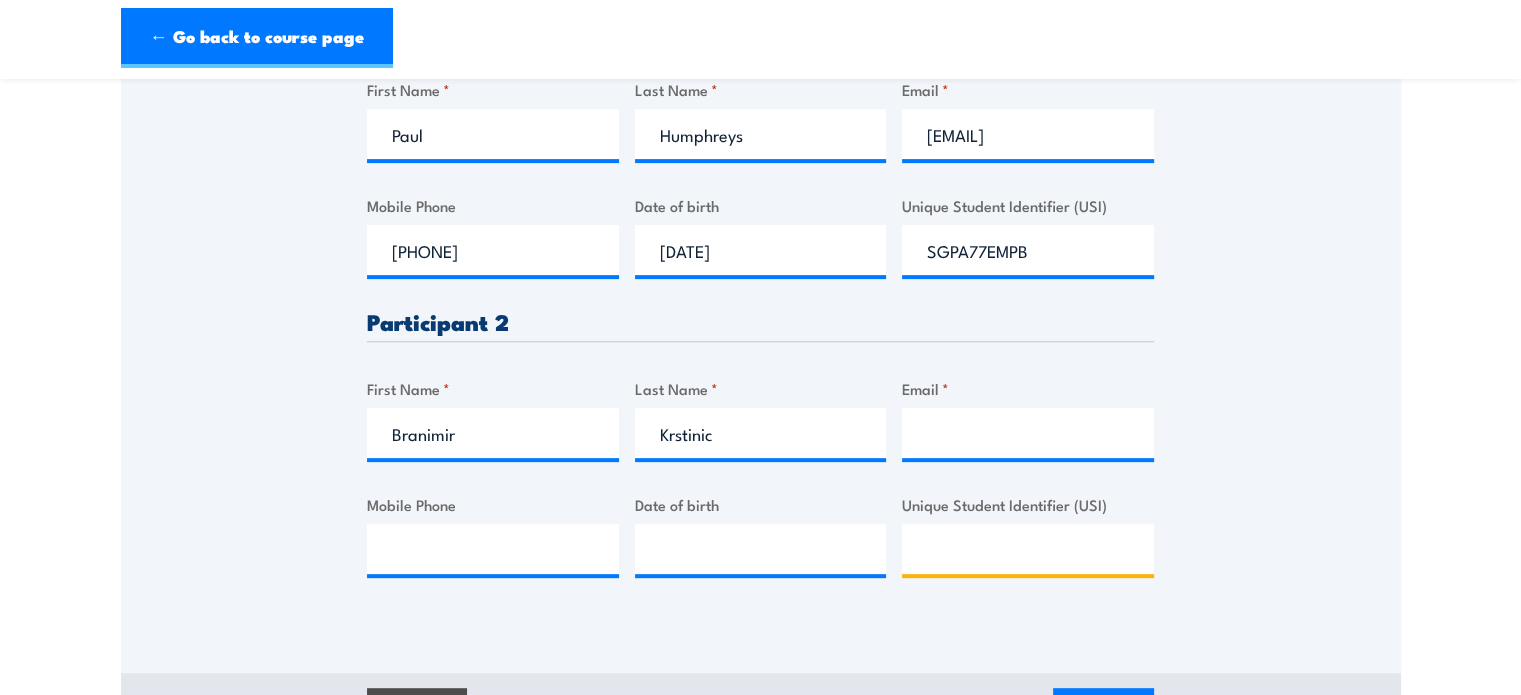 click on "Unique Student Identifier (USI)" at bounding box center [1028, 549] 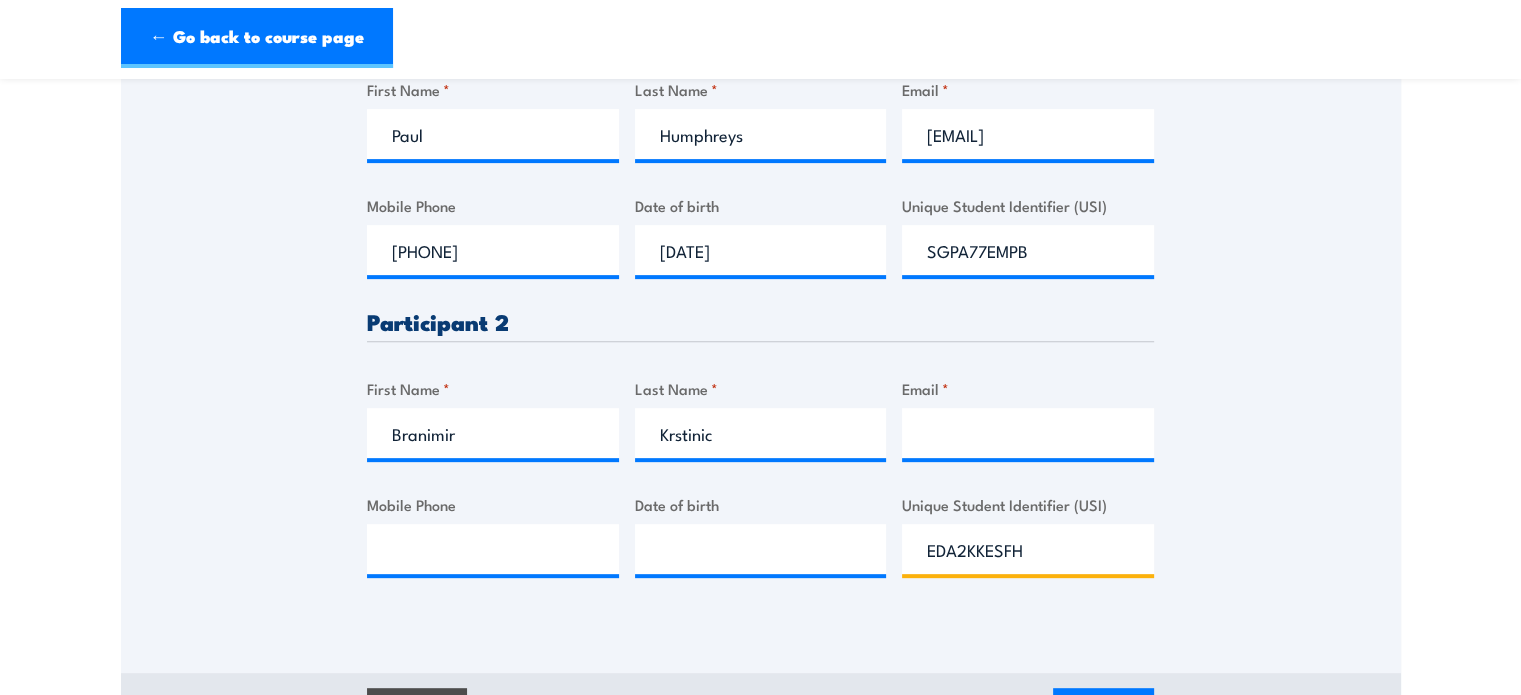 type on "EDA2KKESFH" 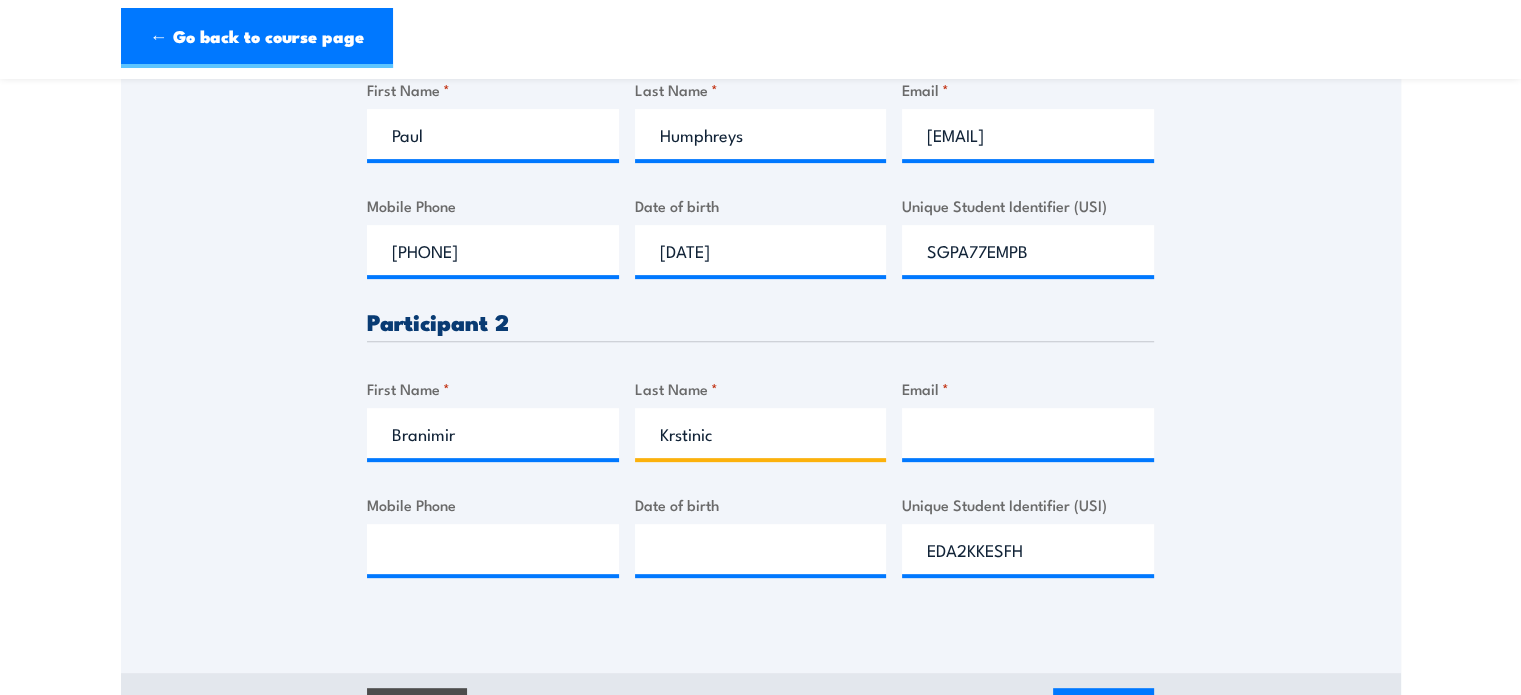 click on "Krstinic" at bounding box center (761, 433) 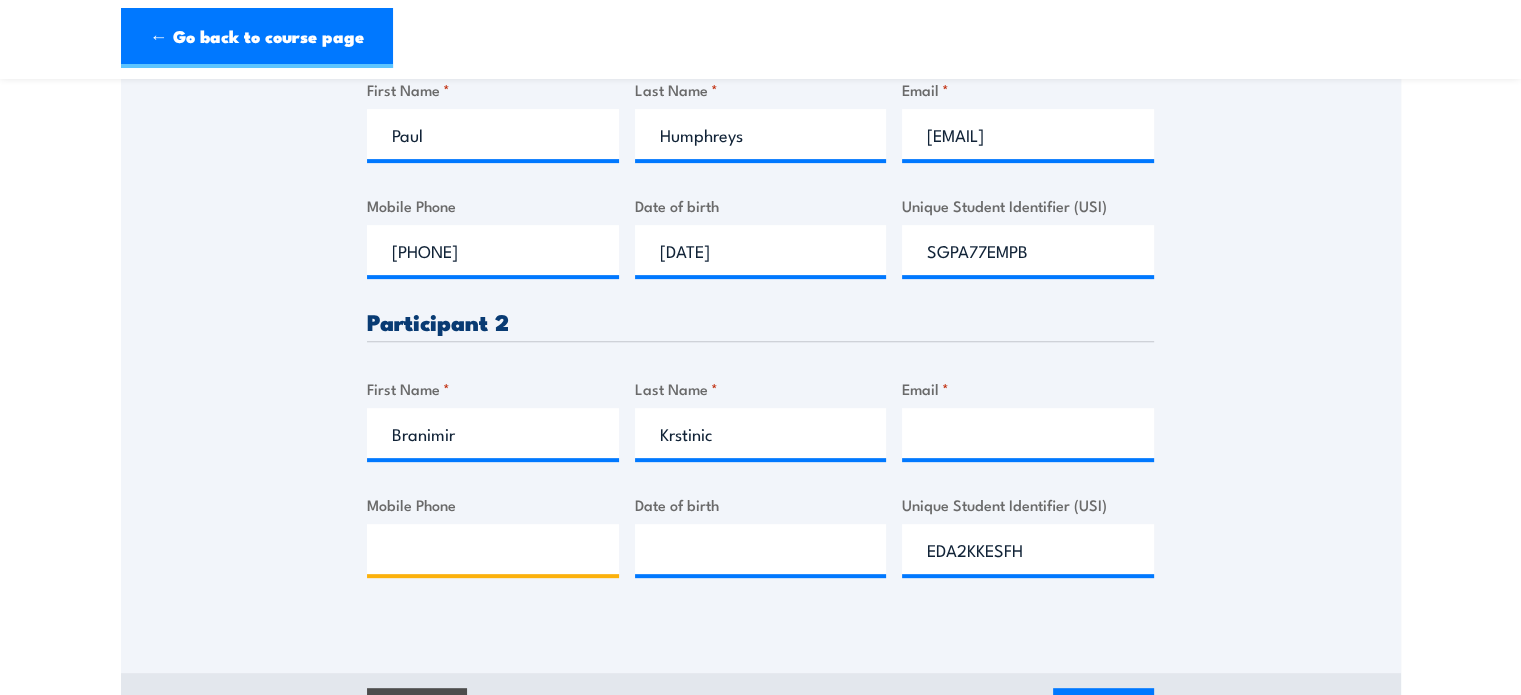 click on "Mobile Phone" at bounding box center [493, 549] 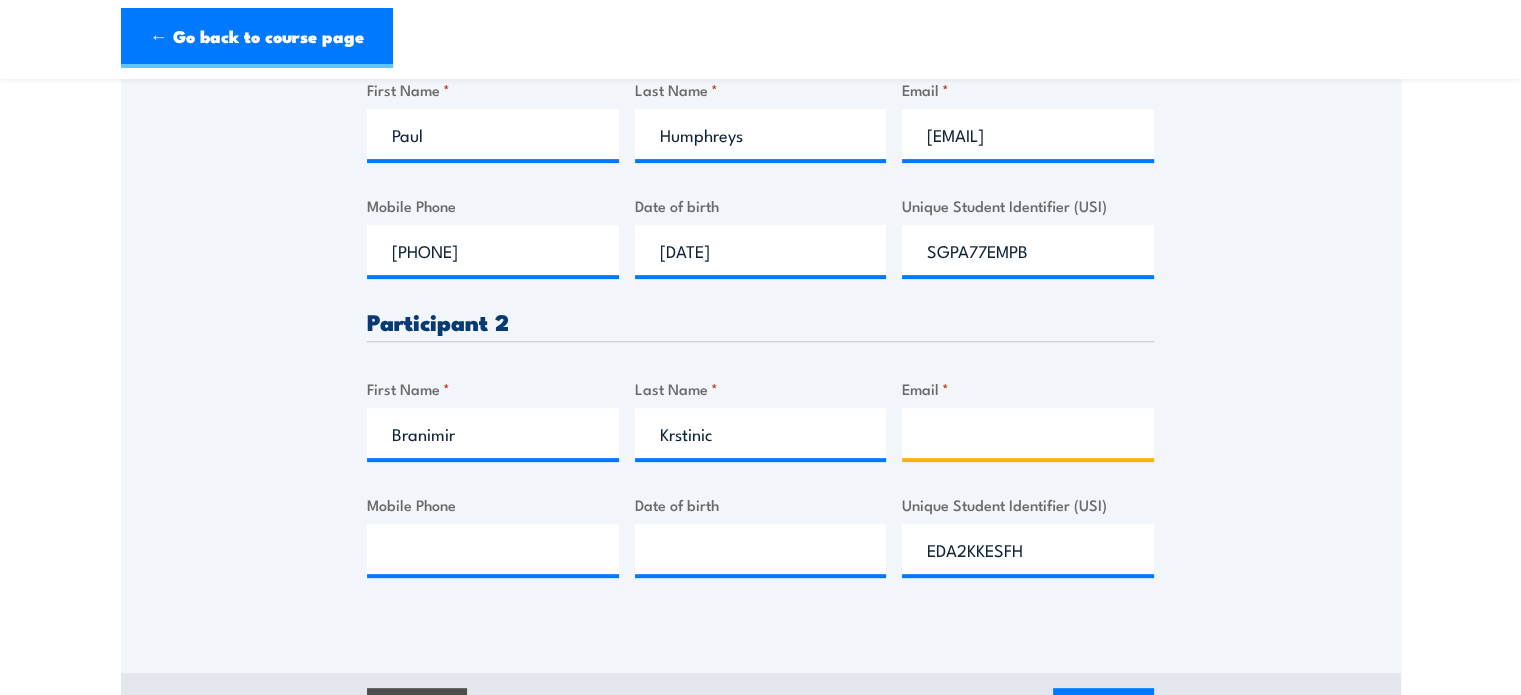 click on "Email *" at bounding box center [1028, 433] 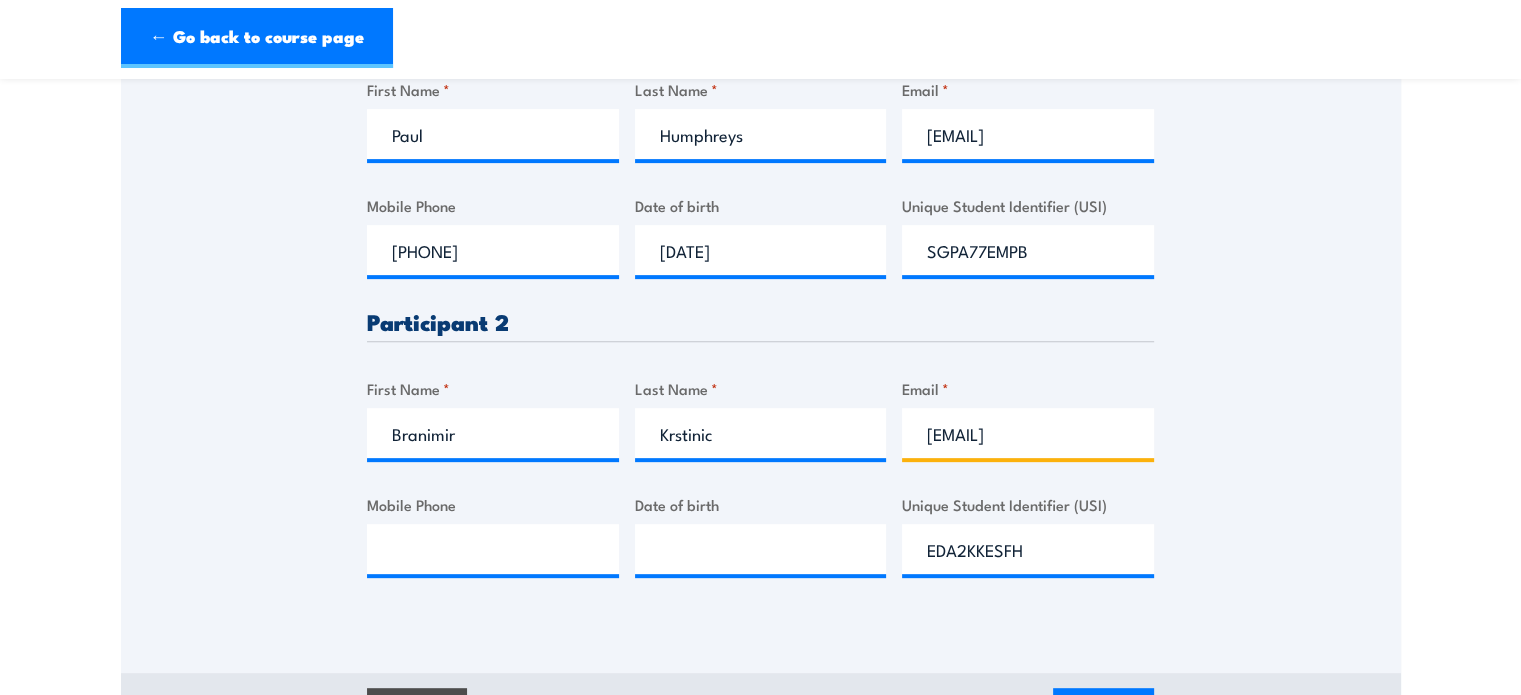 scroll, scrollTop: 0, scrollLeft: 52, axis: horizontal 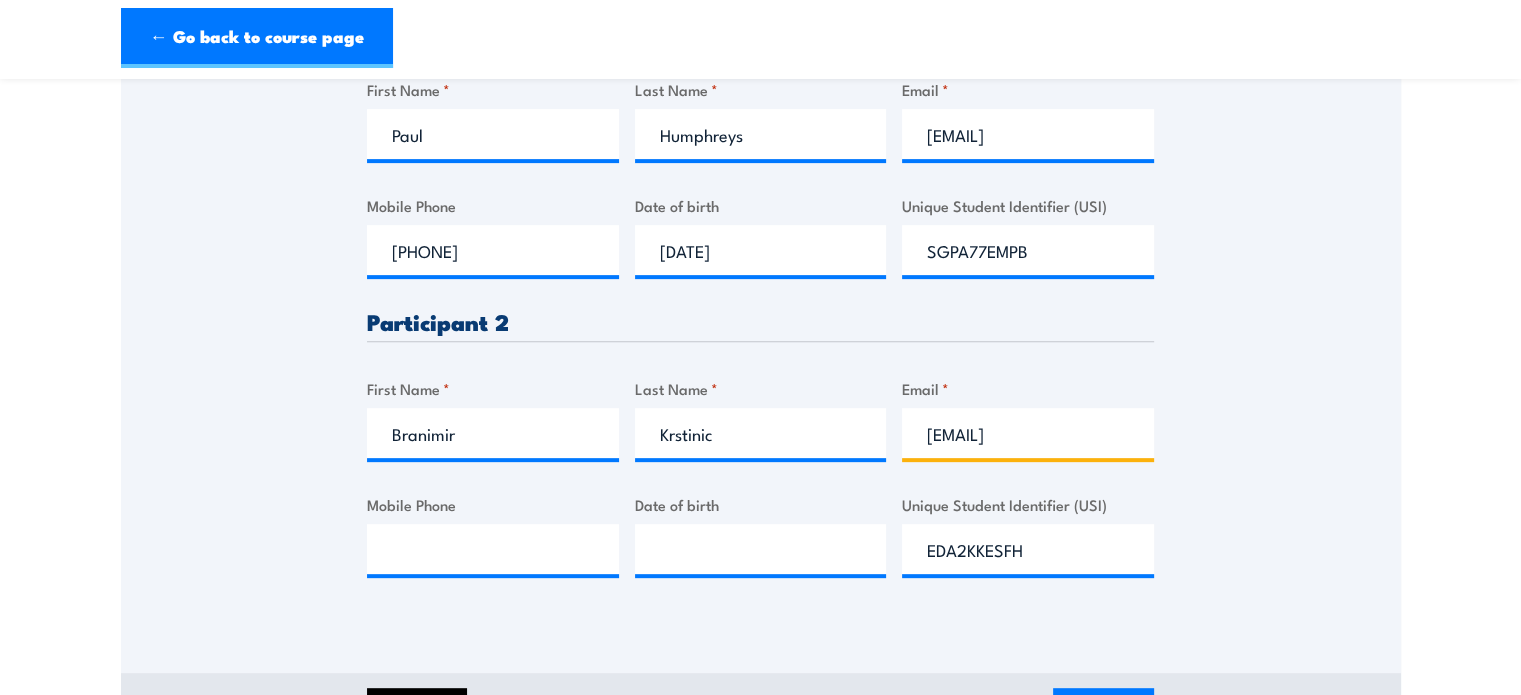 type on "[EMAIL]" 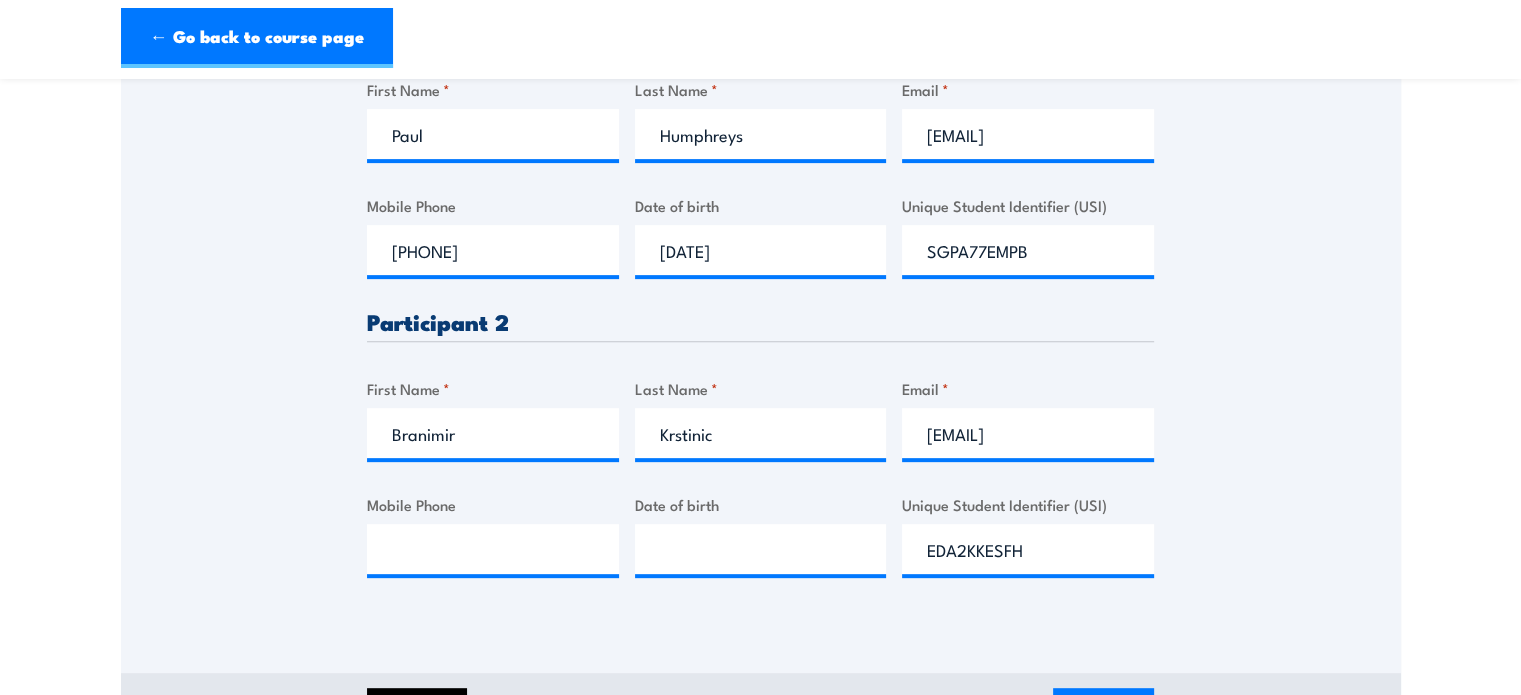 scroll, scrollTop: 0, scrollLeft: 0, axis: both 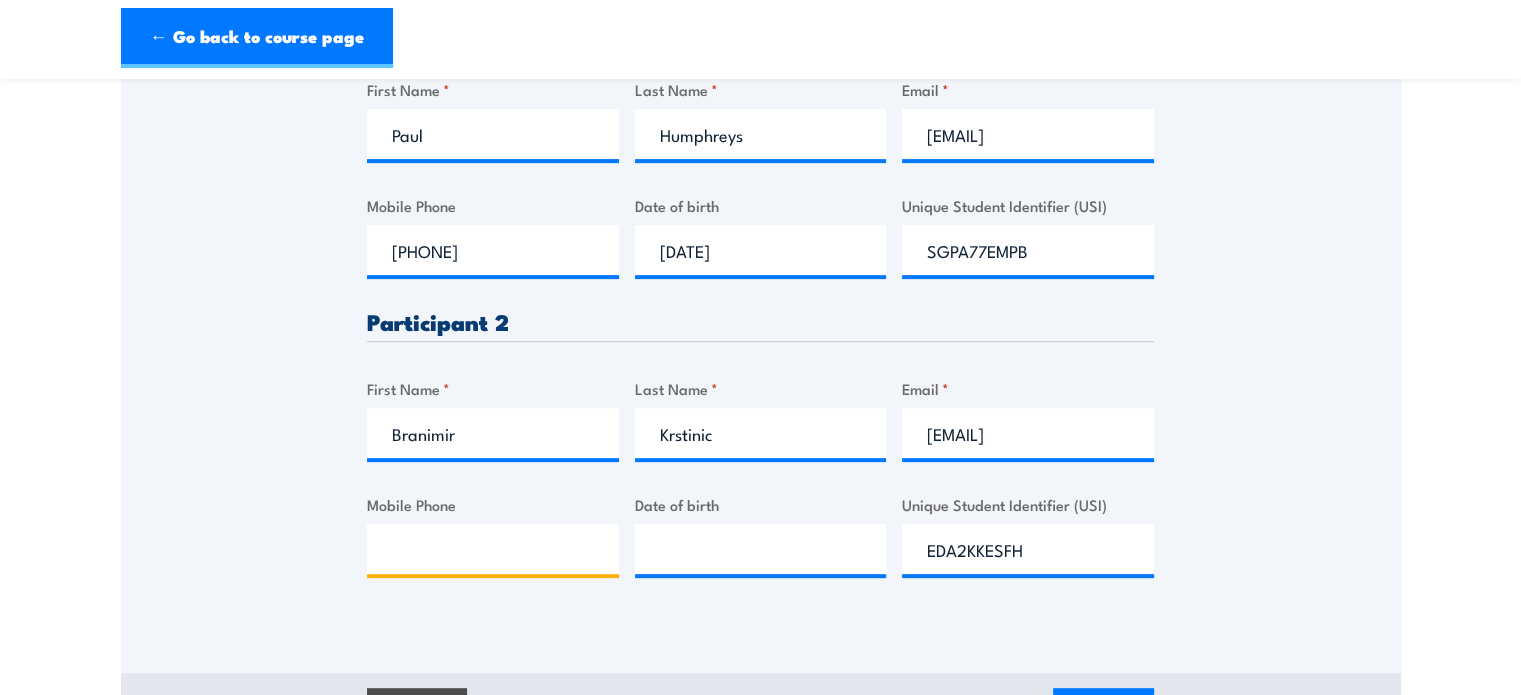 click on "Mobile Phone" at bounding box center [493, 549] 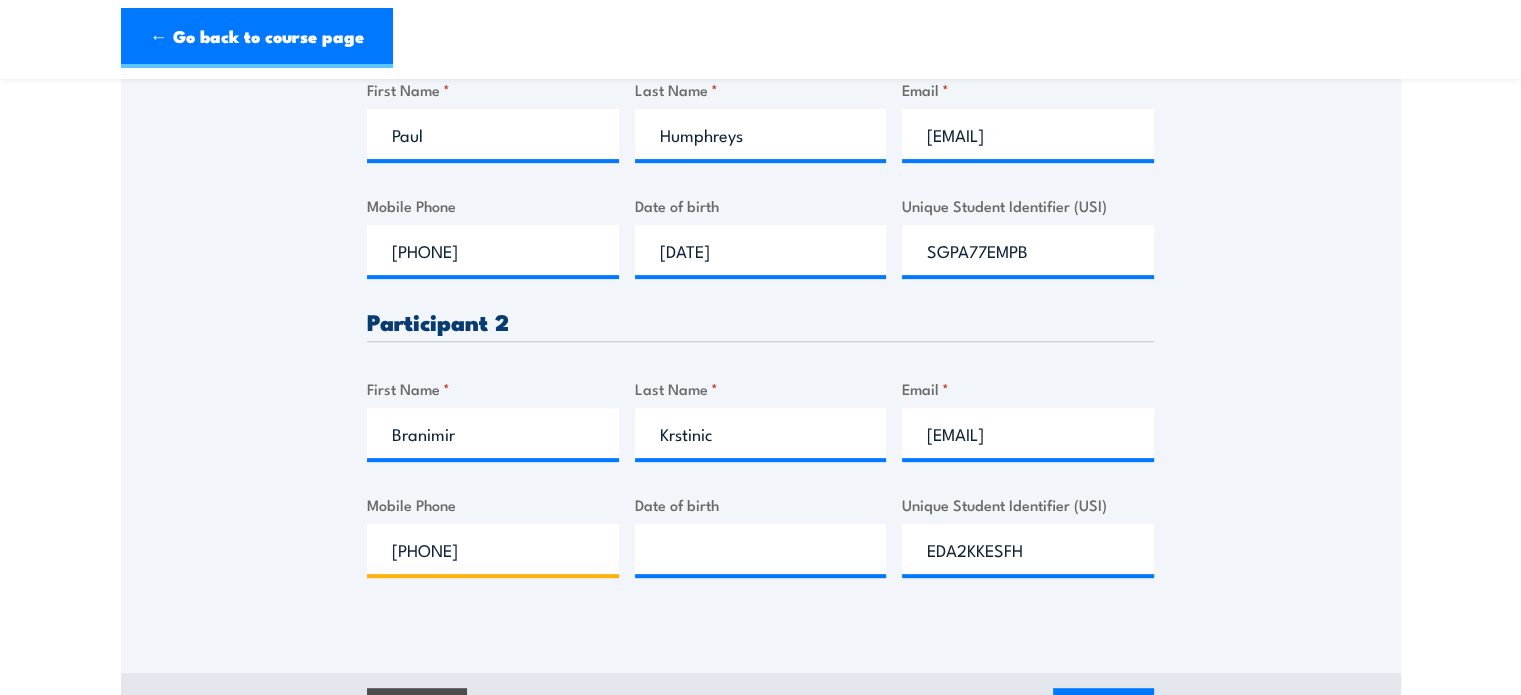 type on "[PHONE]" 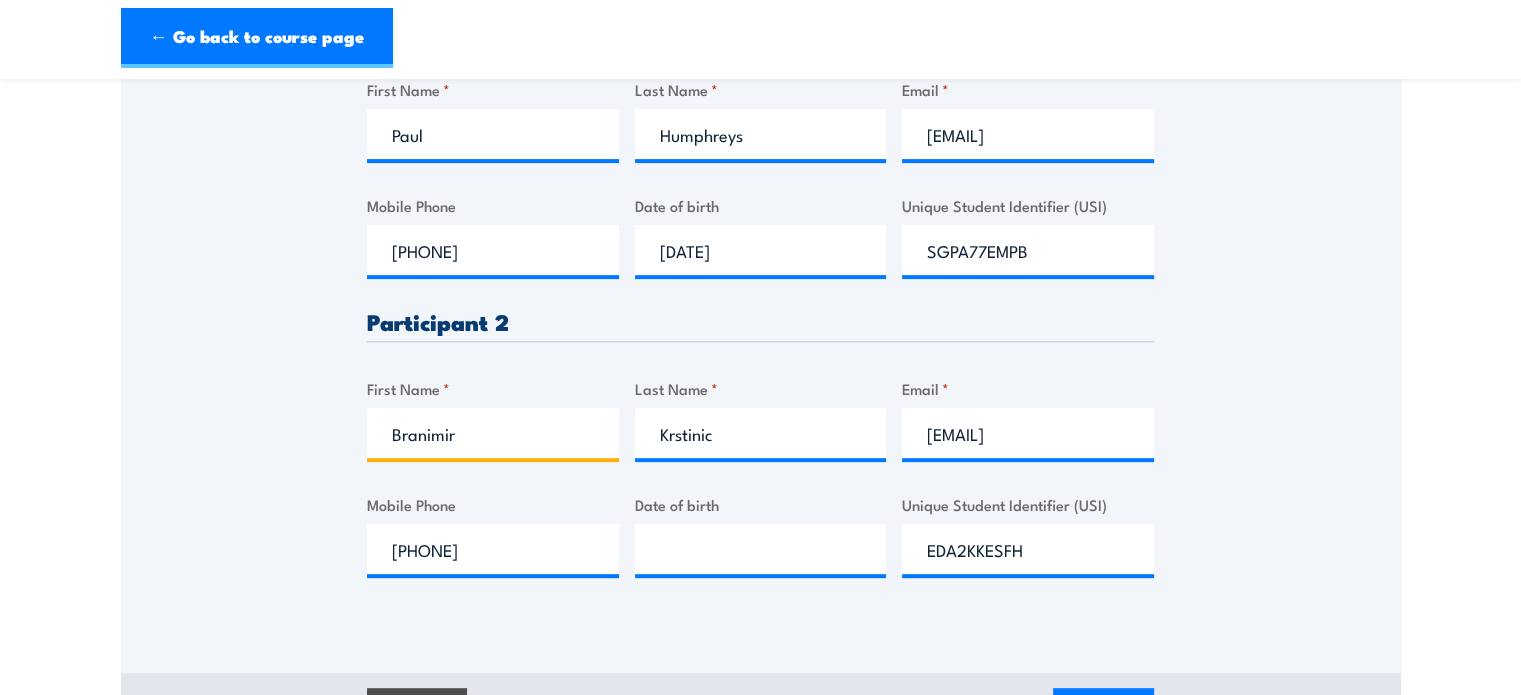 click on "Branimir" at bounding box center [493, 433] 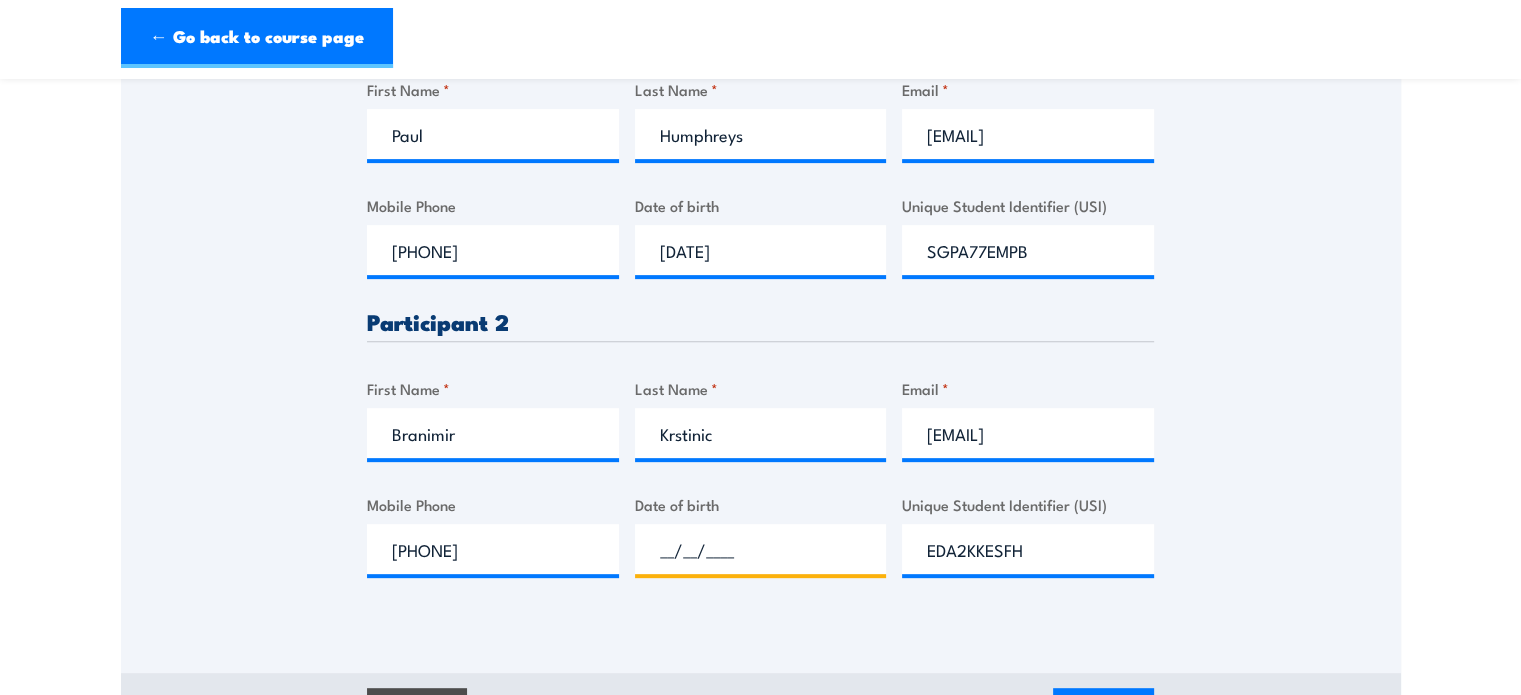 click on "__/__/____" at bounding box center (761, 549) 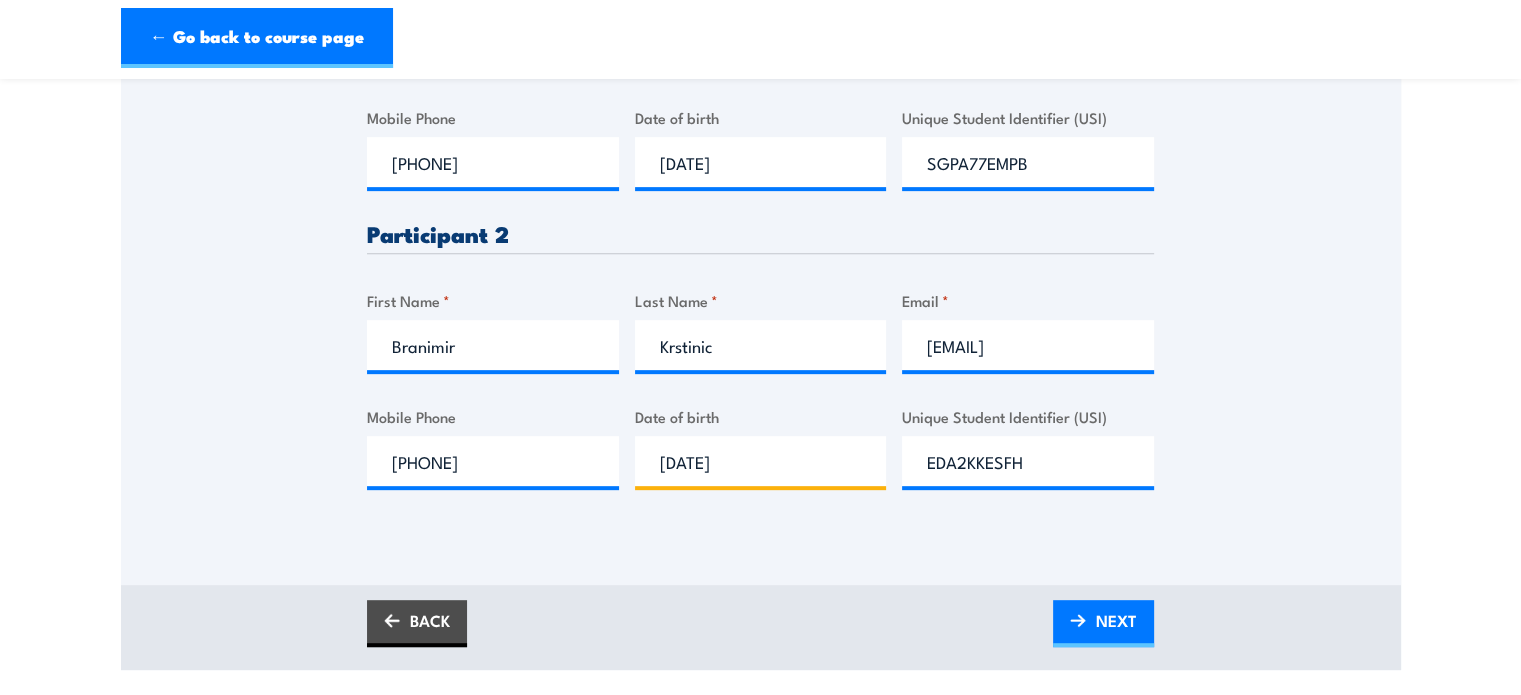 scroll, scrollTop: 800, scrollLeft: 0, axis: vertical 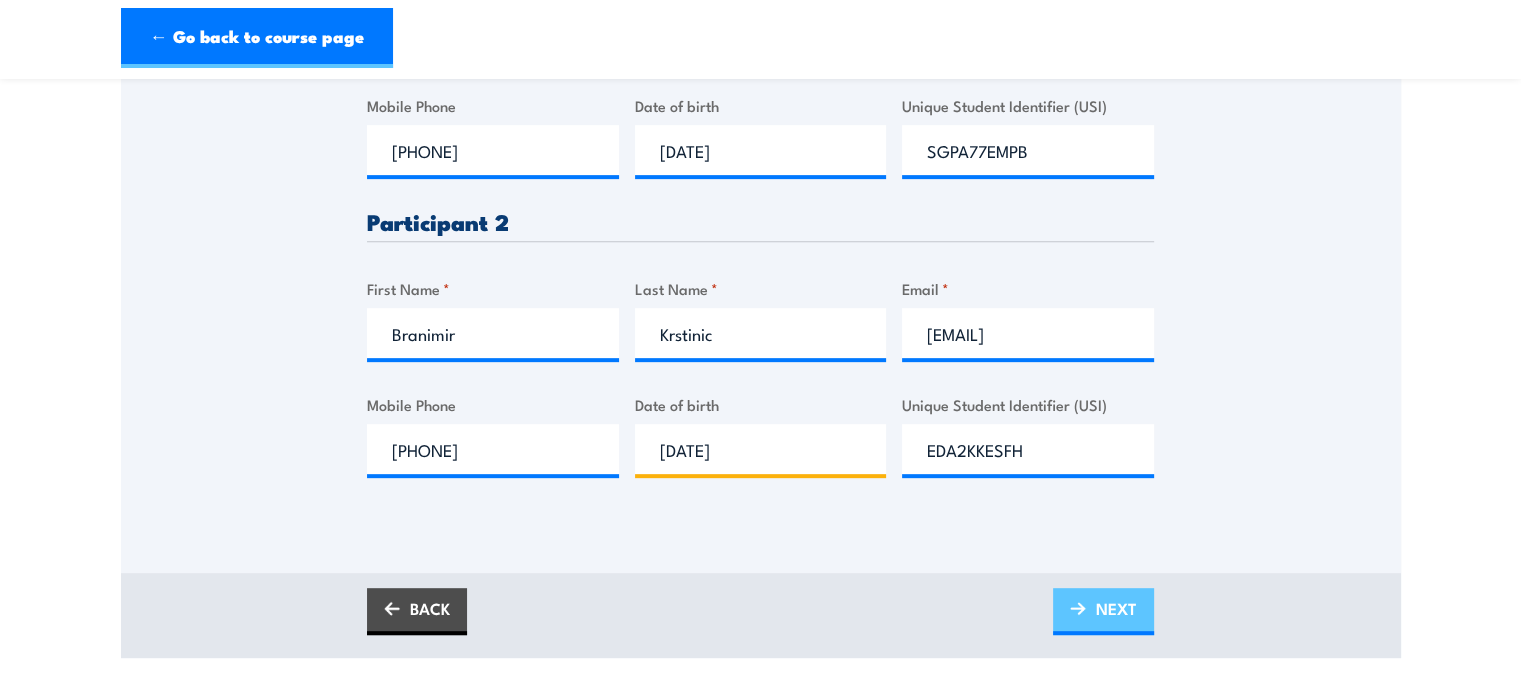 type on "[DATE]" 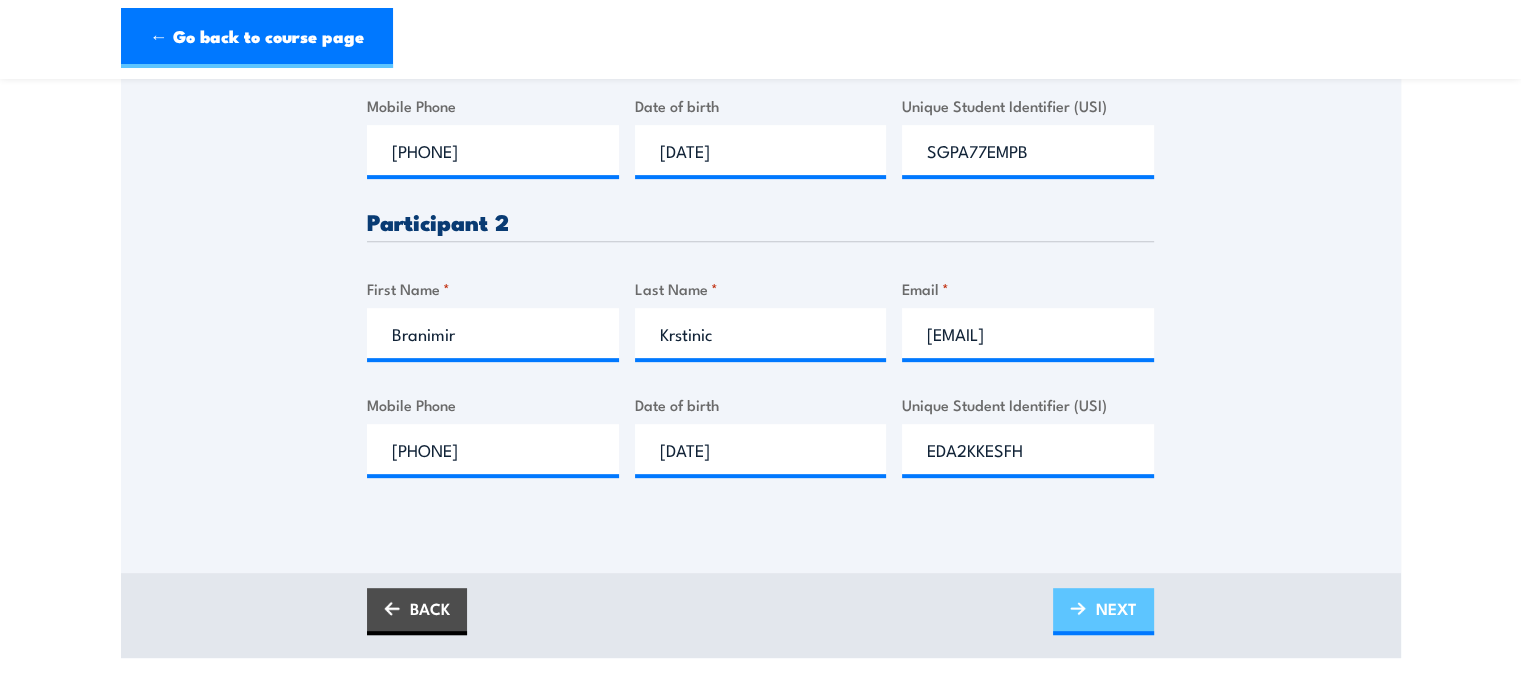 click on "NEXT" at bounding box center [1116, 608] 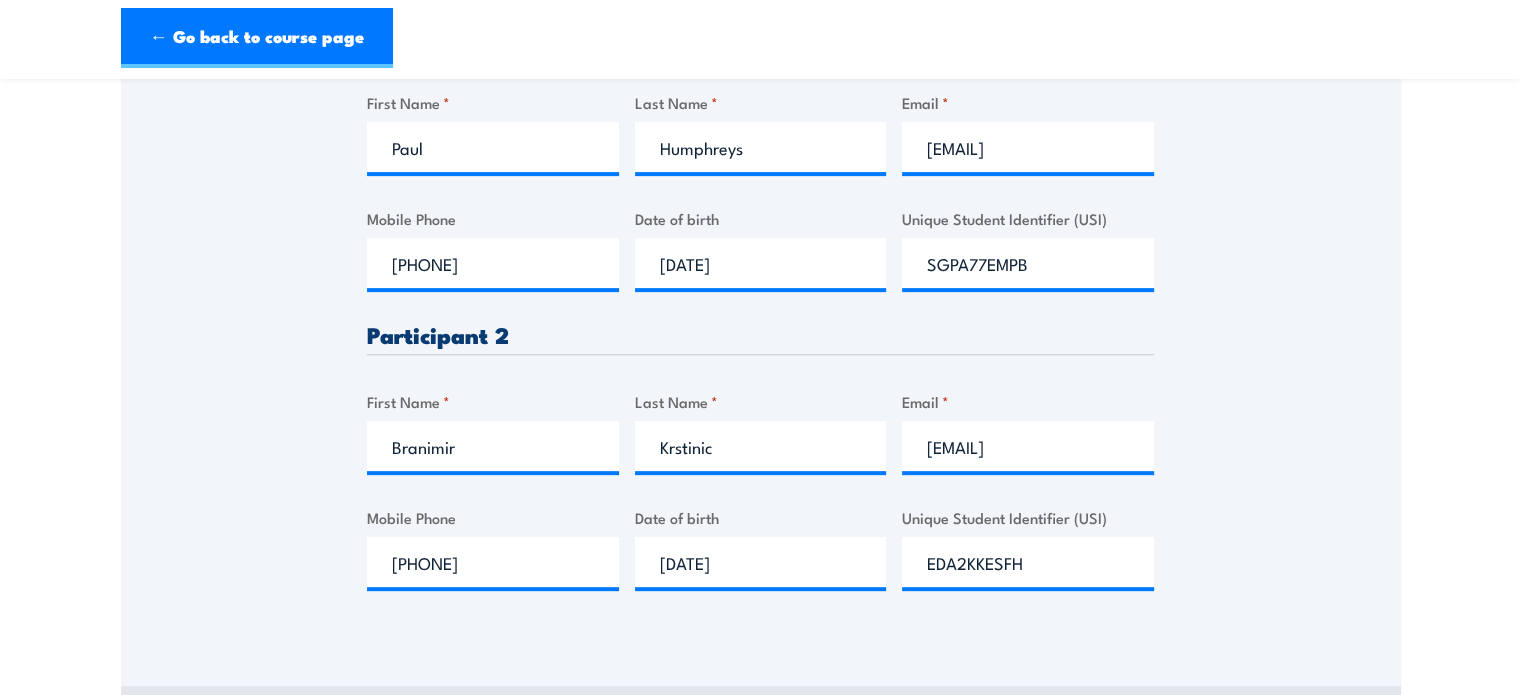 scroll, scrollTop: 0, scrollLeft: 0, axis: both 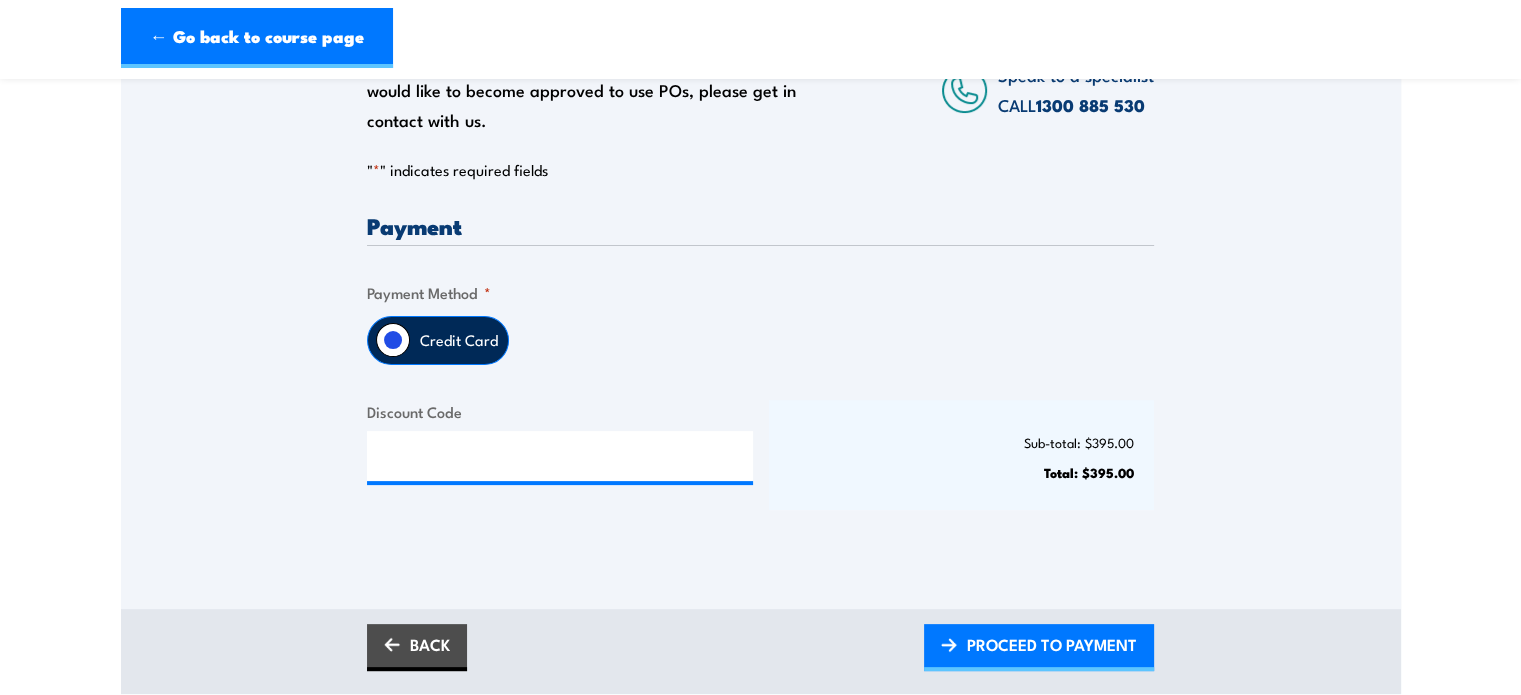 click on "Credit Card" at bounding box center (459, 340) 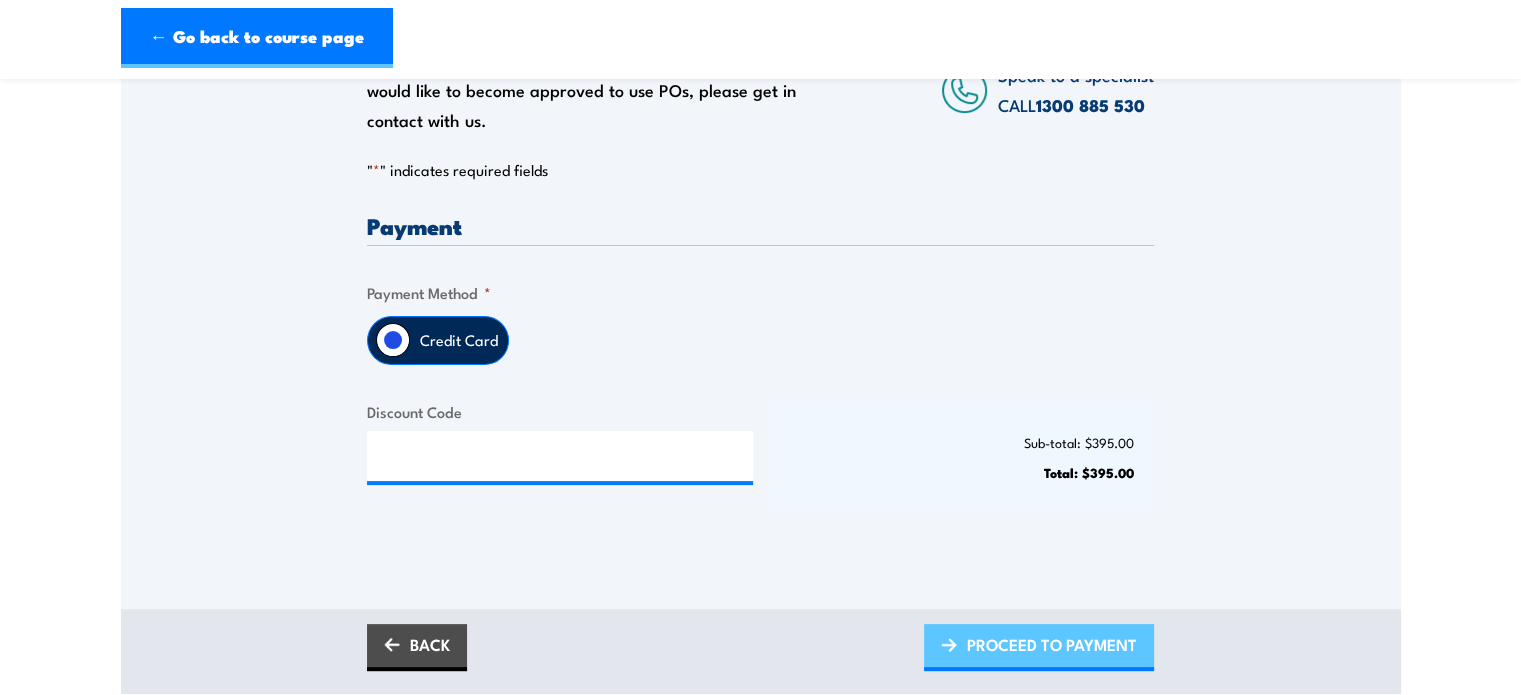 click on "PROCEED TO PAYMENT" at bounding box center [1052, 644] 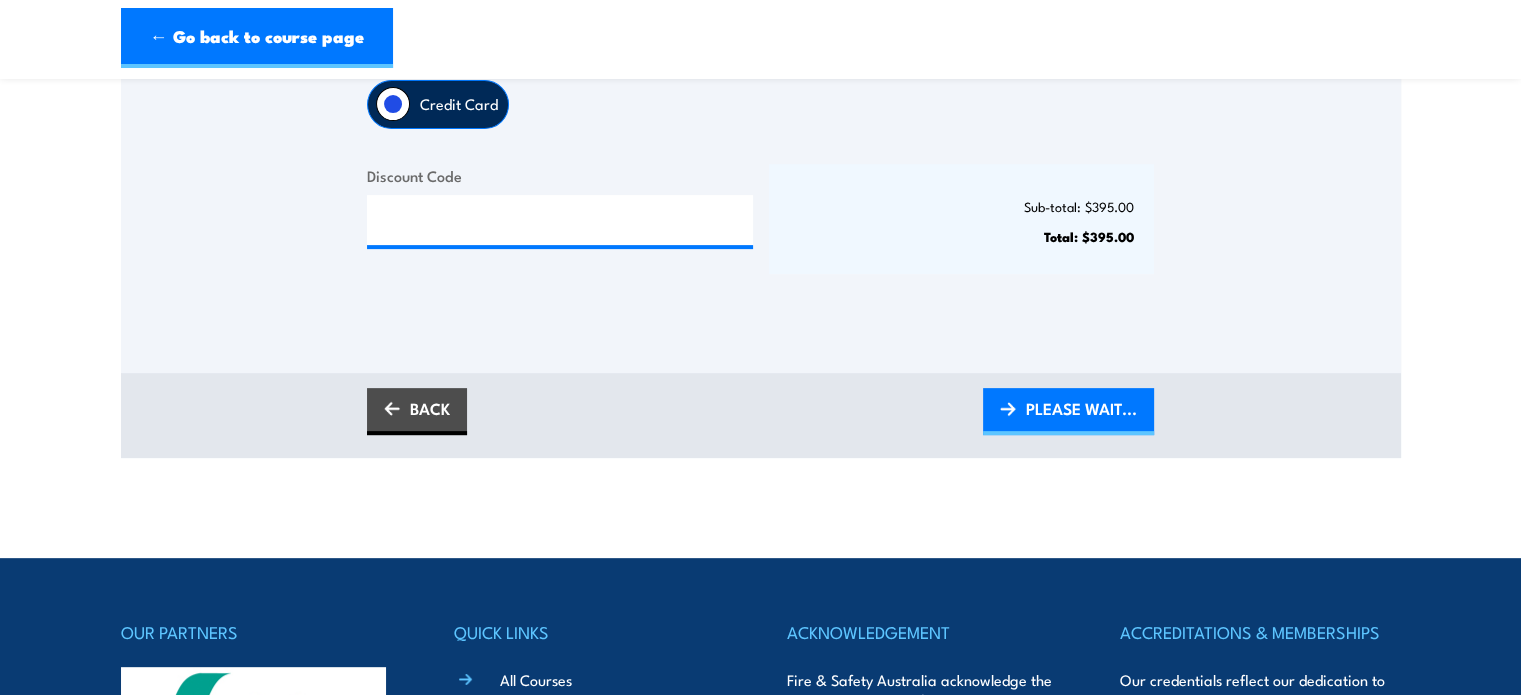scroll, scrollTop: 700, scrollLeft: 0, axis: vertical 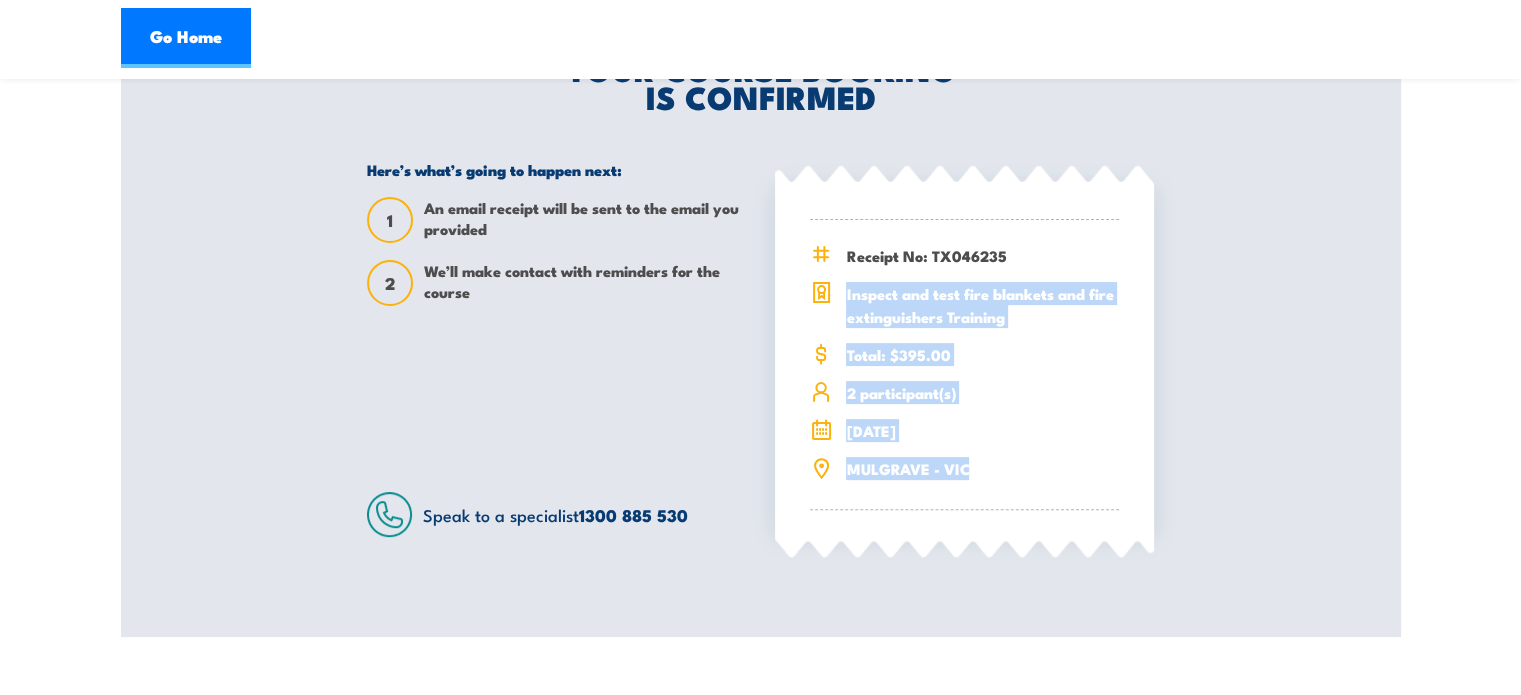 drag, startPoint x: 847, startPoint y: 291, endPoint x: 998, endPoint y: 463, distance: 228.8777 